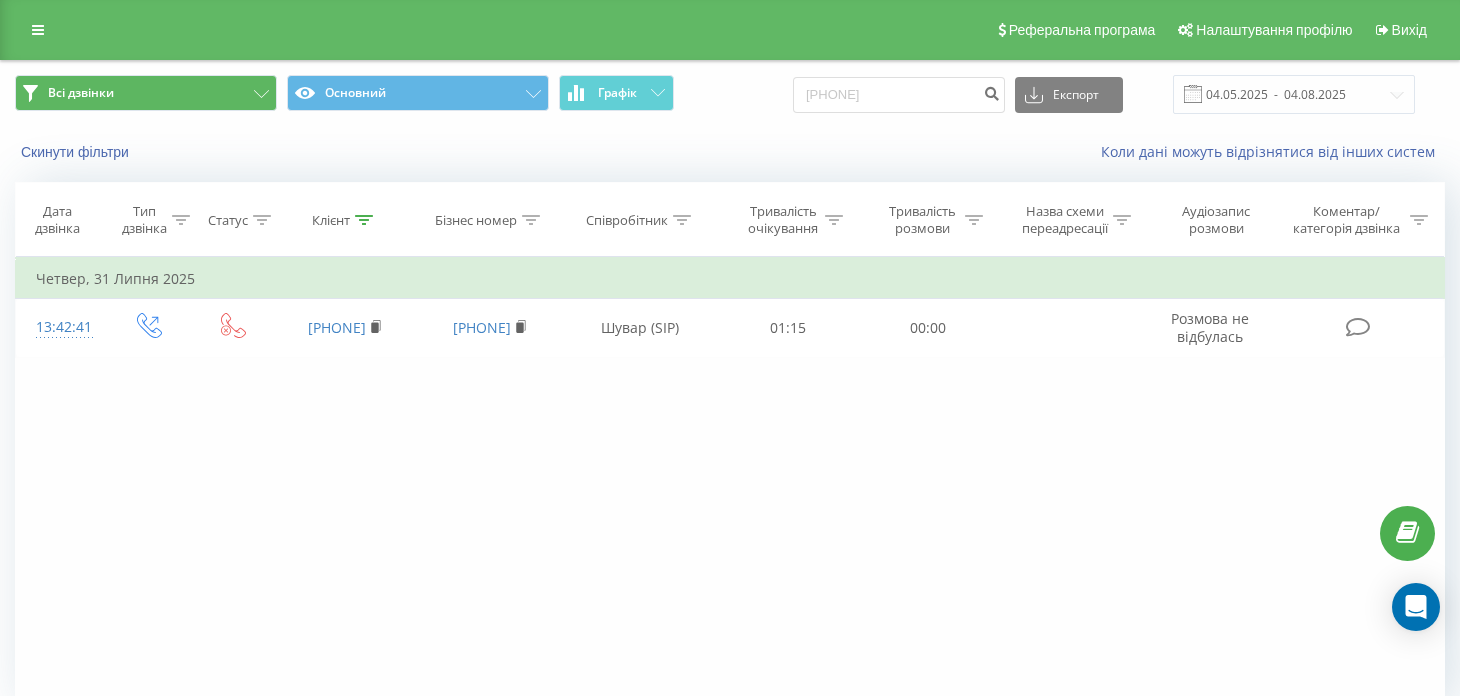 scroll, scrollTop: 0, scrollLeft: 0, axis: both 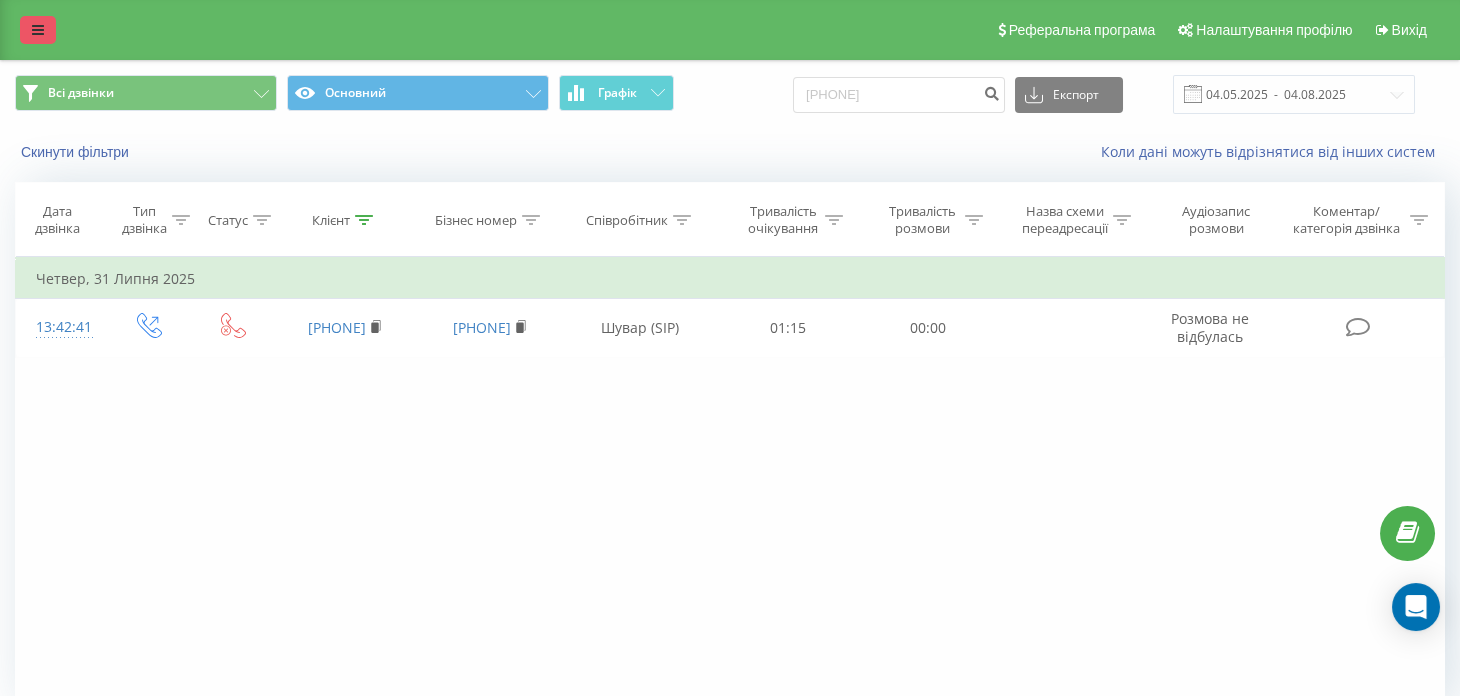 click at bounding box center (38, 30) 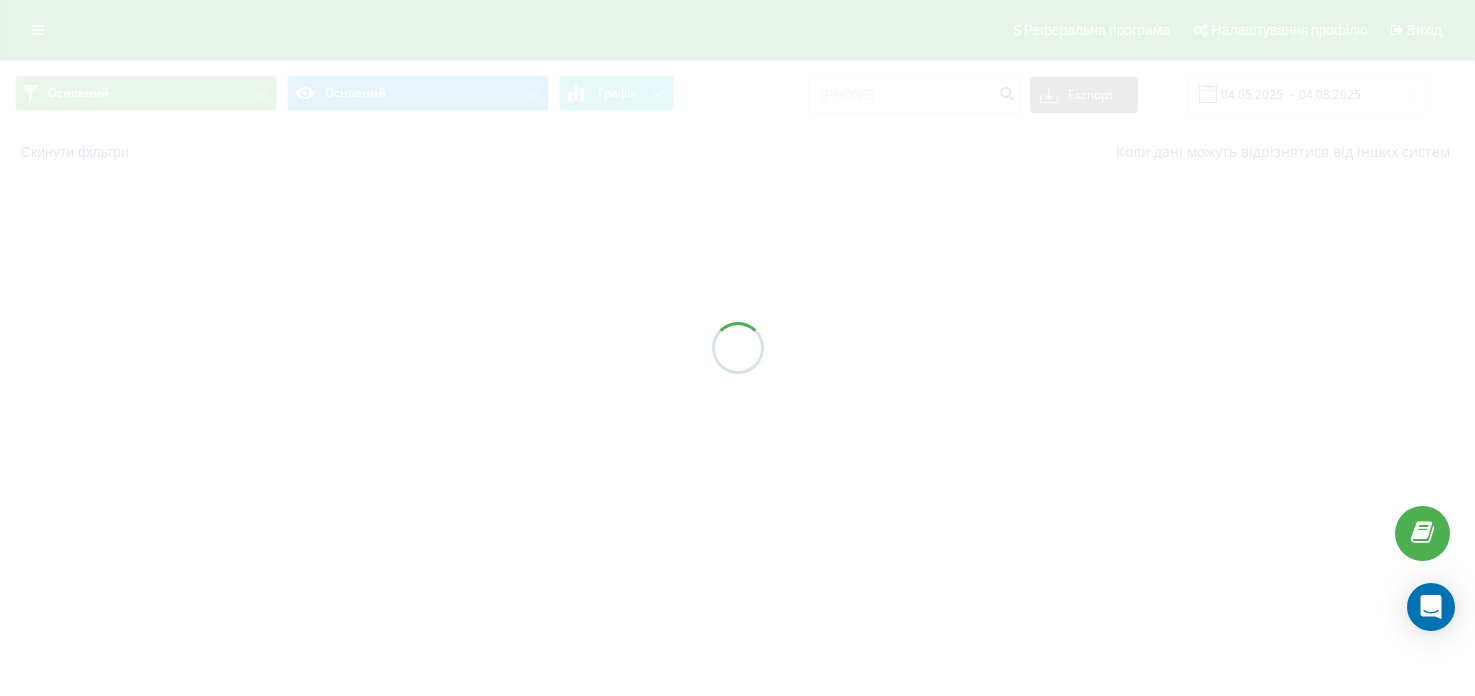 scroll, scrollTop: 0, scrollLeft: 0, axis: both 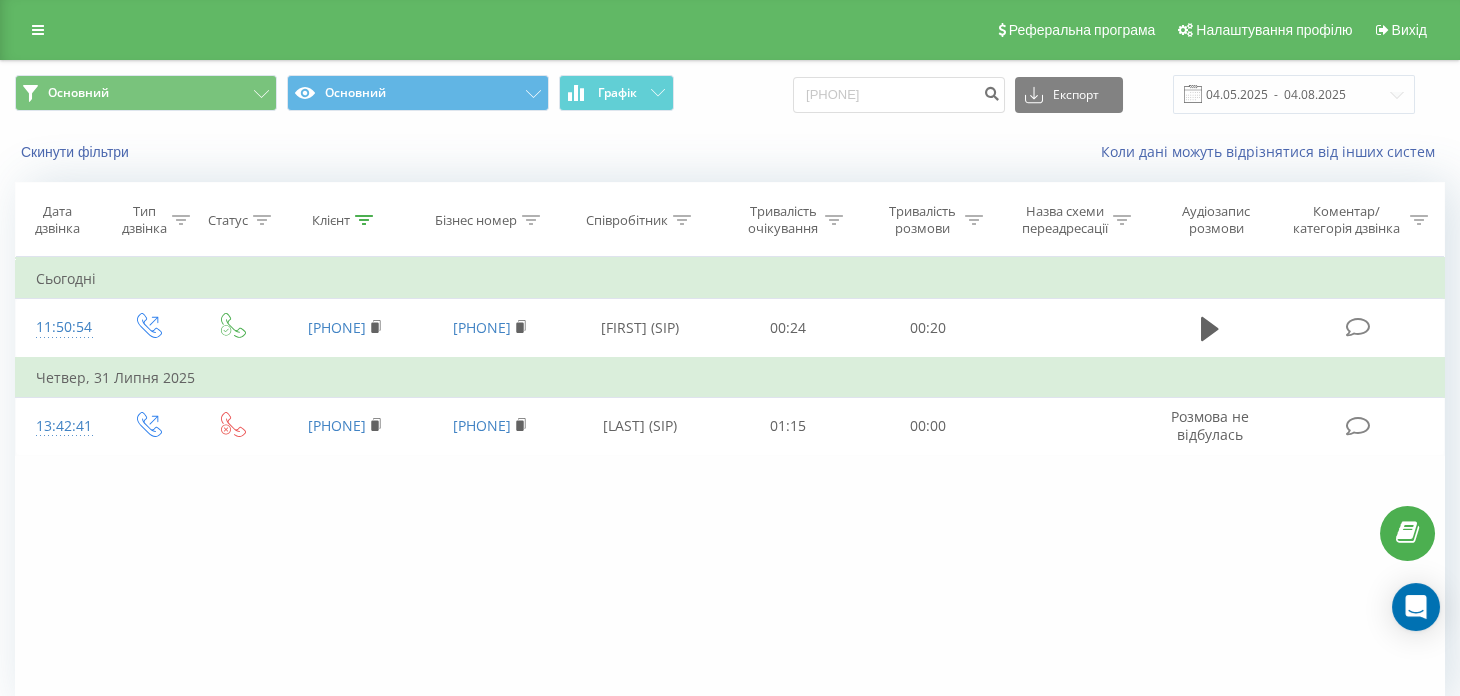 click at bounding box center [38, 30] 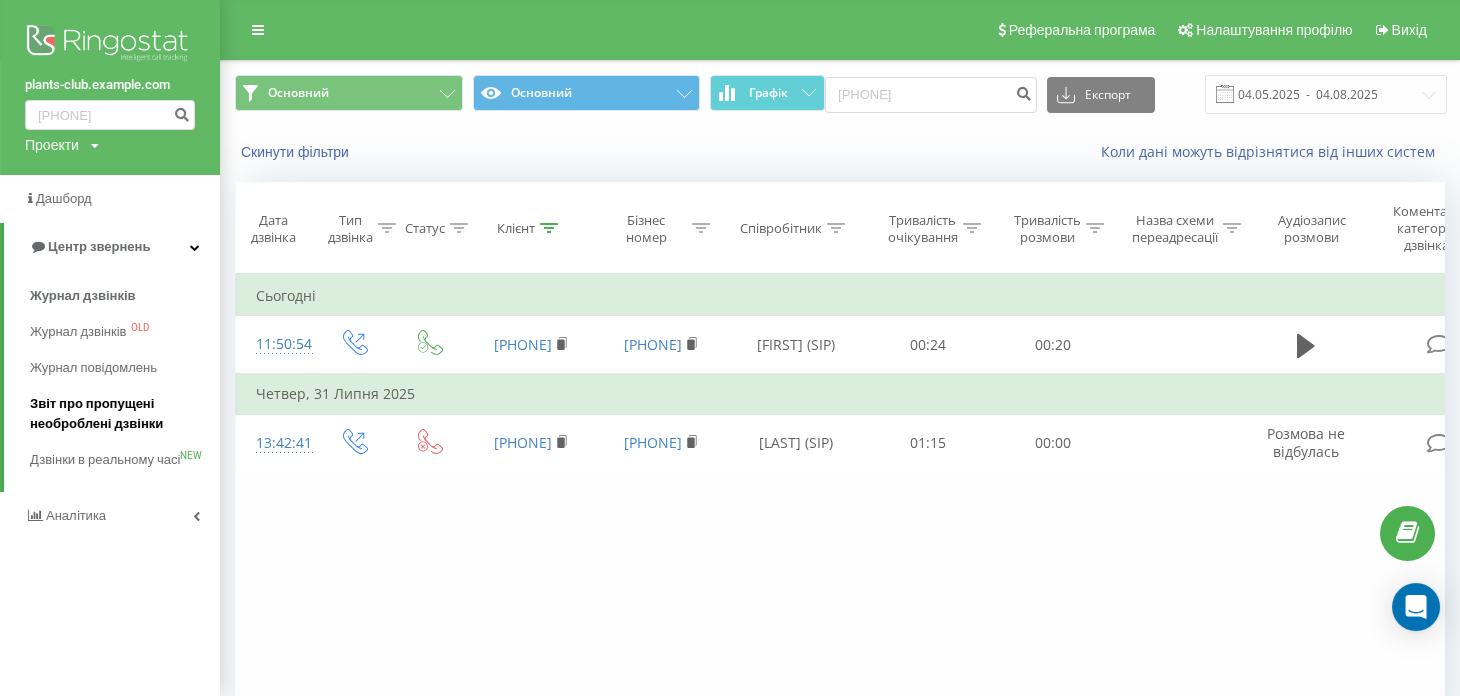 click on "Звіт про пропущені необроблені дзвінки" at bounding box center (120, 414) 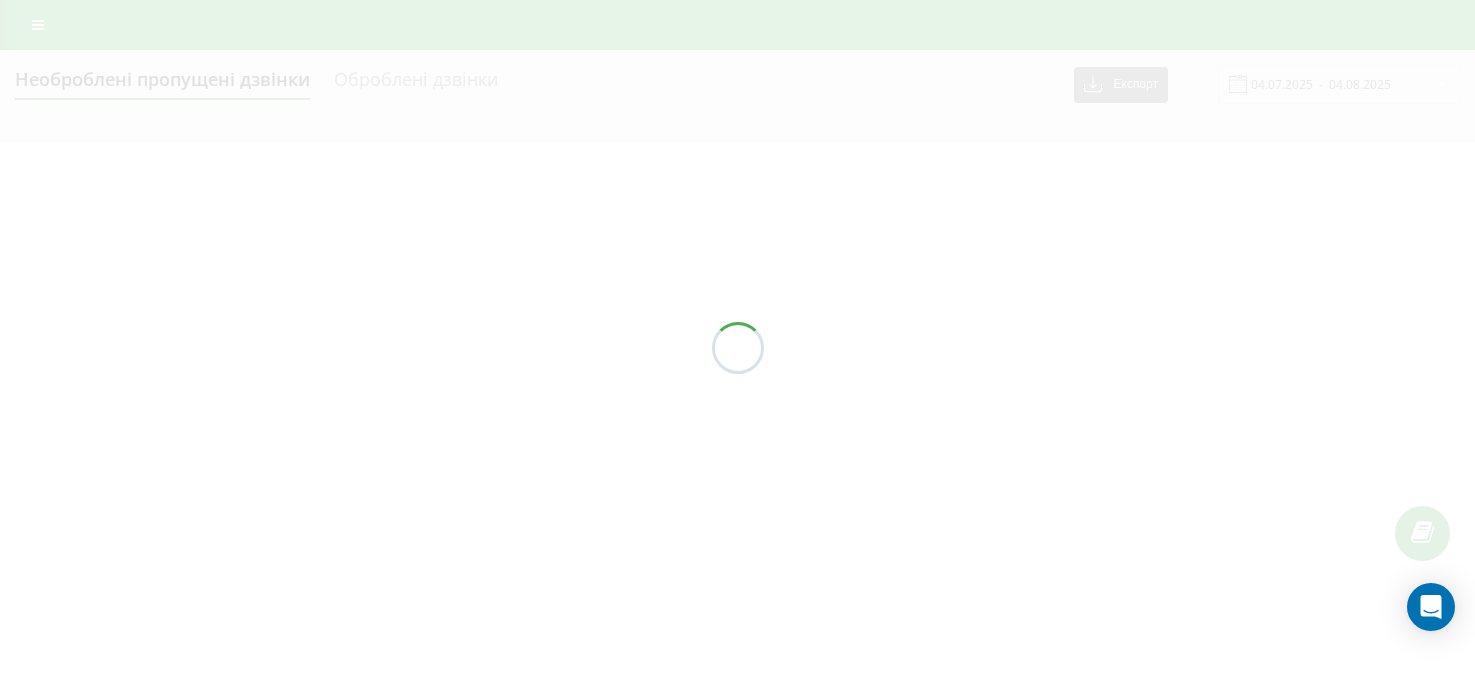 scroll, scrollTop: 0, scrollLeft: 0, axis: both 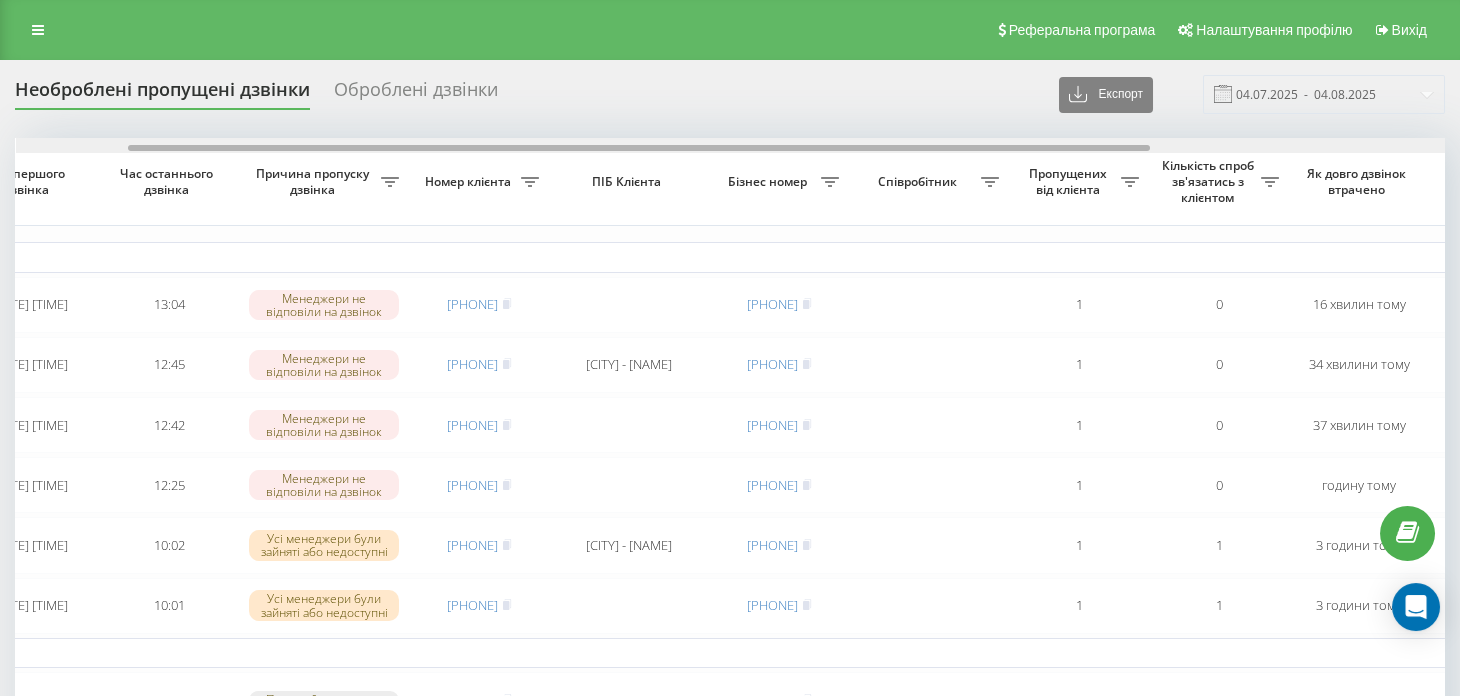 drag, startPoint x: 885, startPoint y: 150, endPoint x: 997, endPoint y: 194, distance: 120.33287 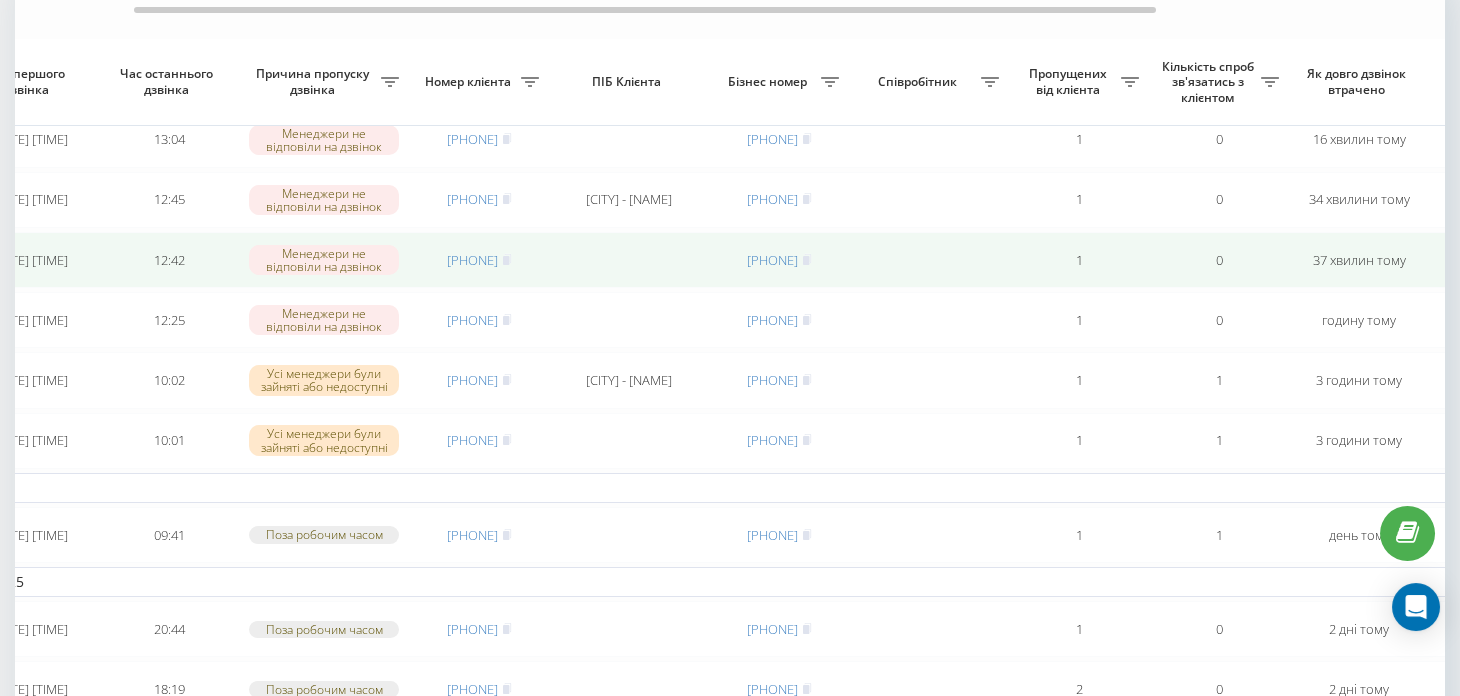 scroll, scrollTop: 199, scrollLeft: 0, axis: vertical 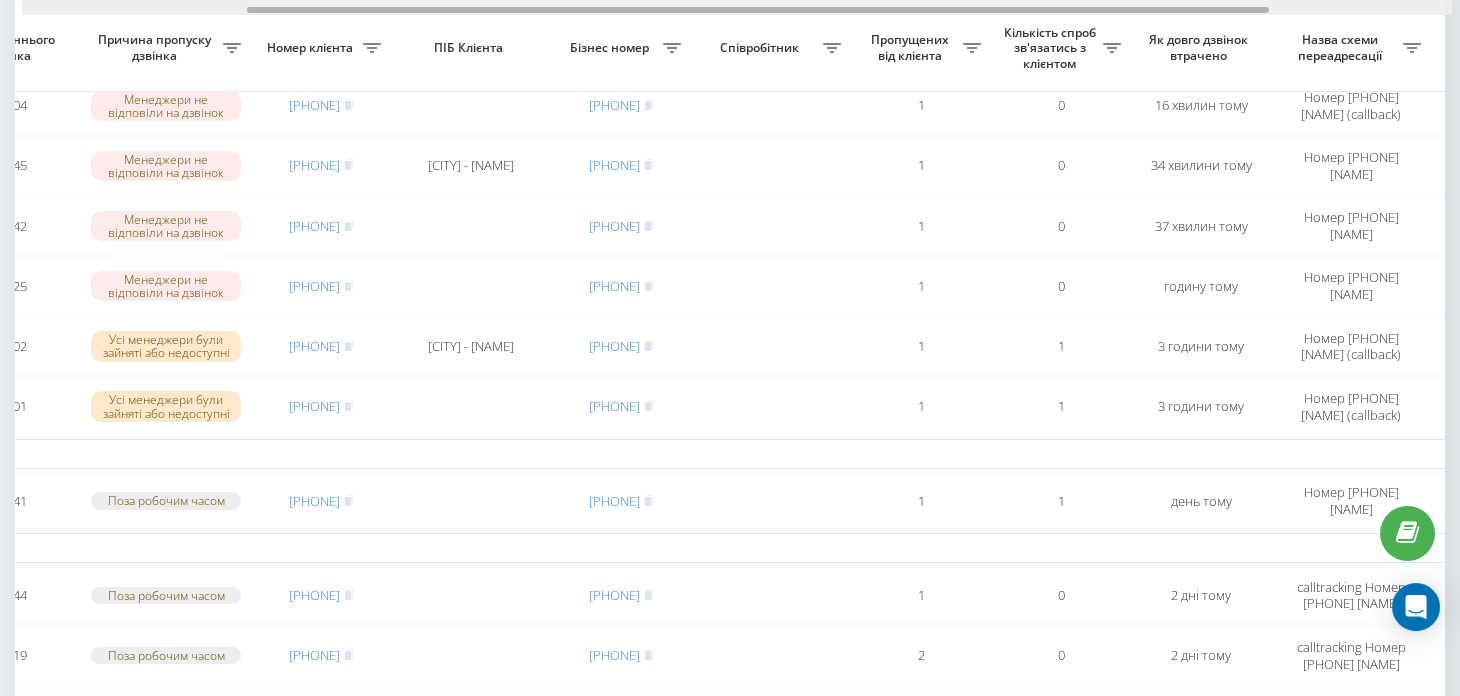 drag, startPoint x: 753, startPoint y: 10, endPoint x: 866, endPoint y: -11, distance: 114.93476 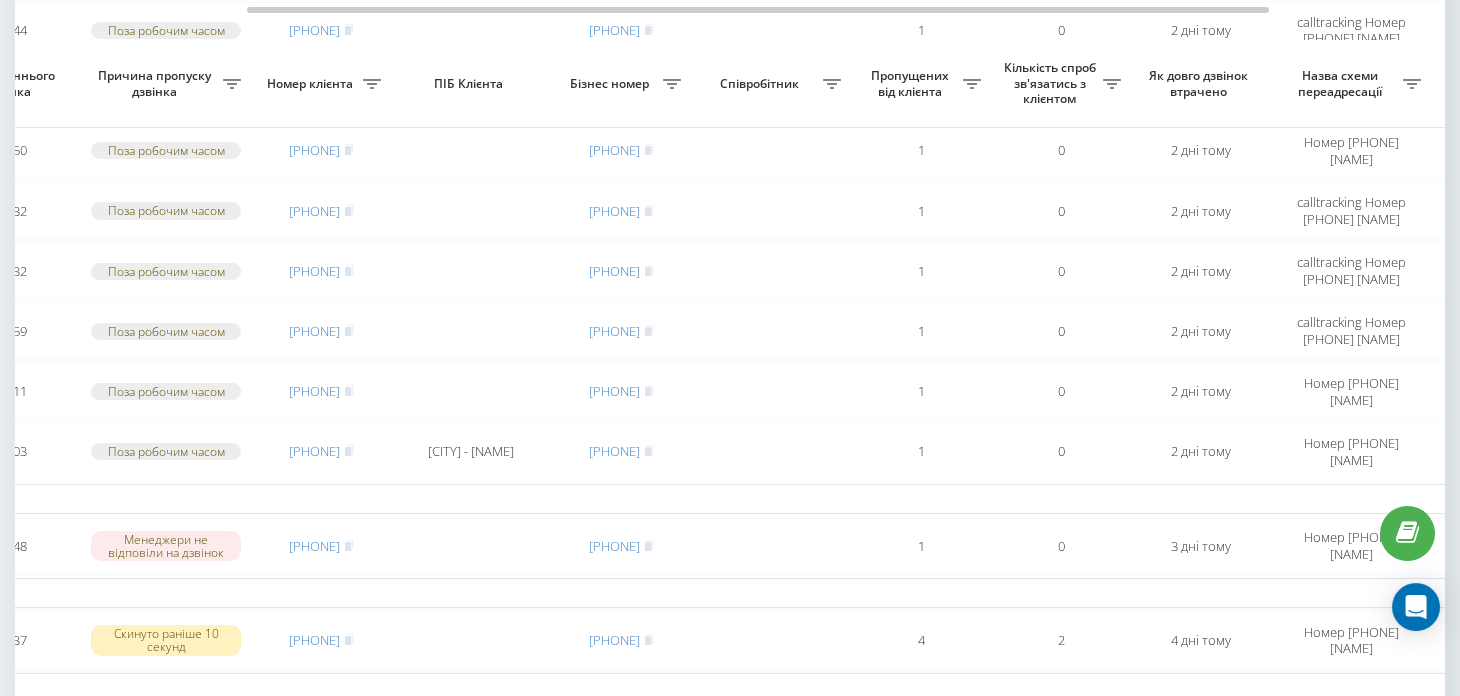scroll, scrollTop: 800, scrollLeft: 0, axis: vertical 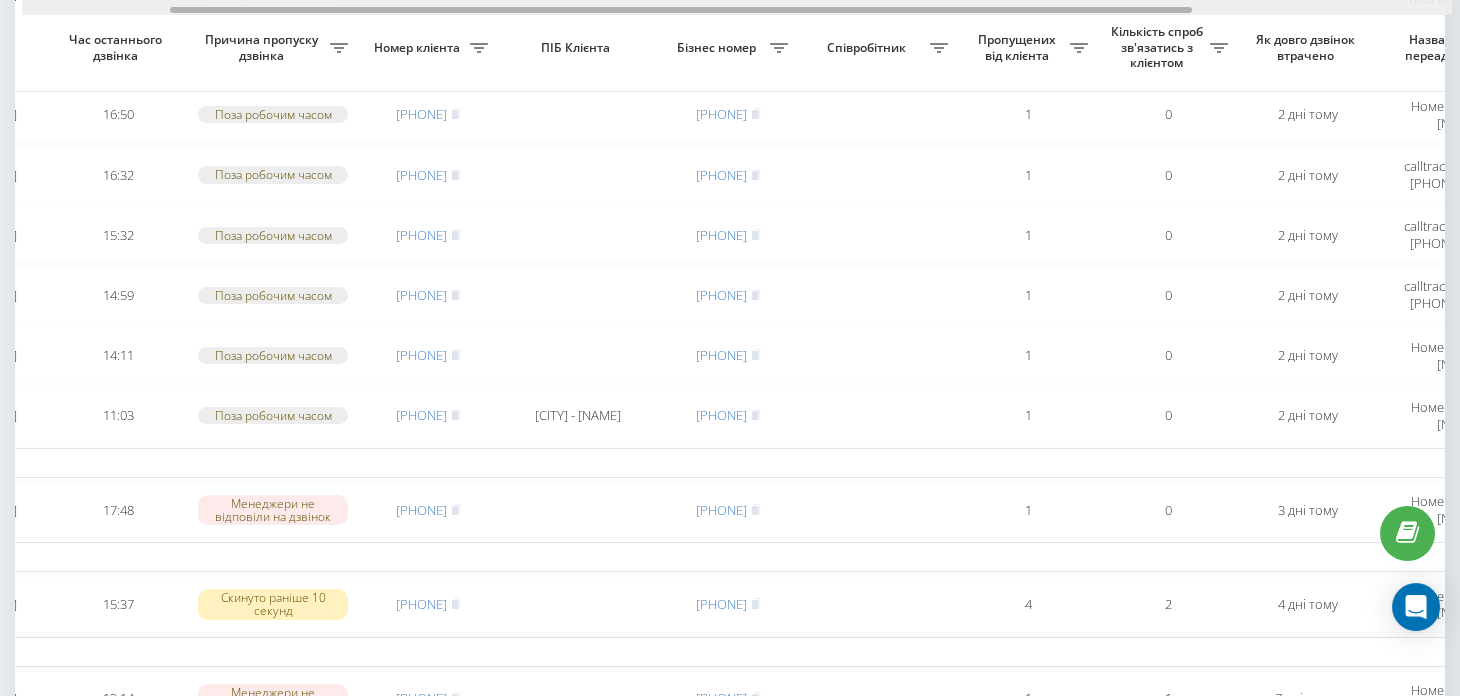 drag, startPoint x: 493, startPoint y: 12, endPoint x: 416, endPoint y: 38, distance: 81.27115 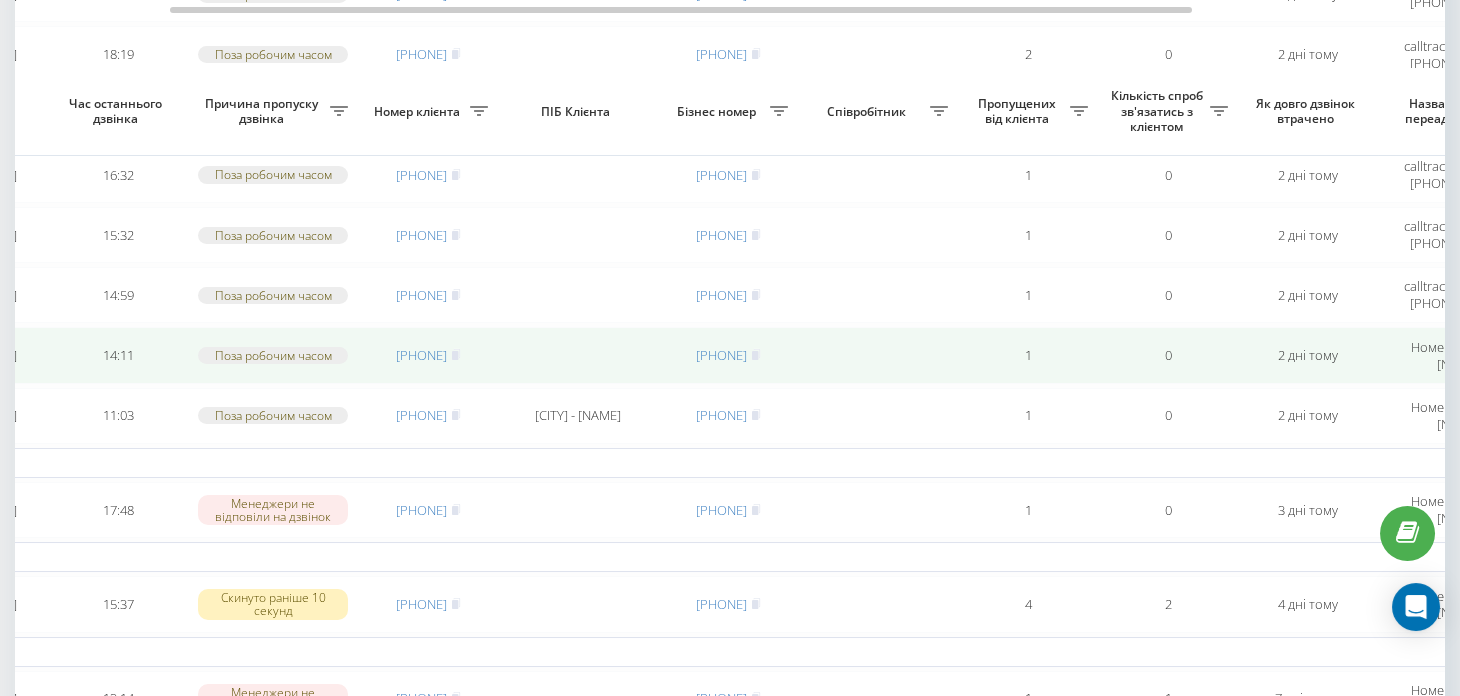 scroll, scrollTop: 900, scrollLeft: 0, axis: vertical 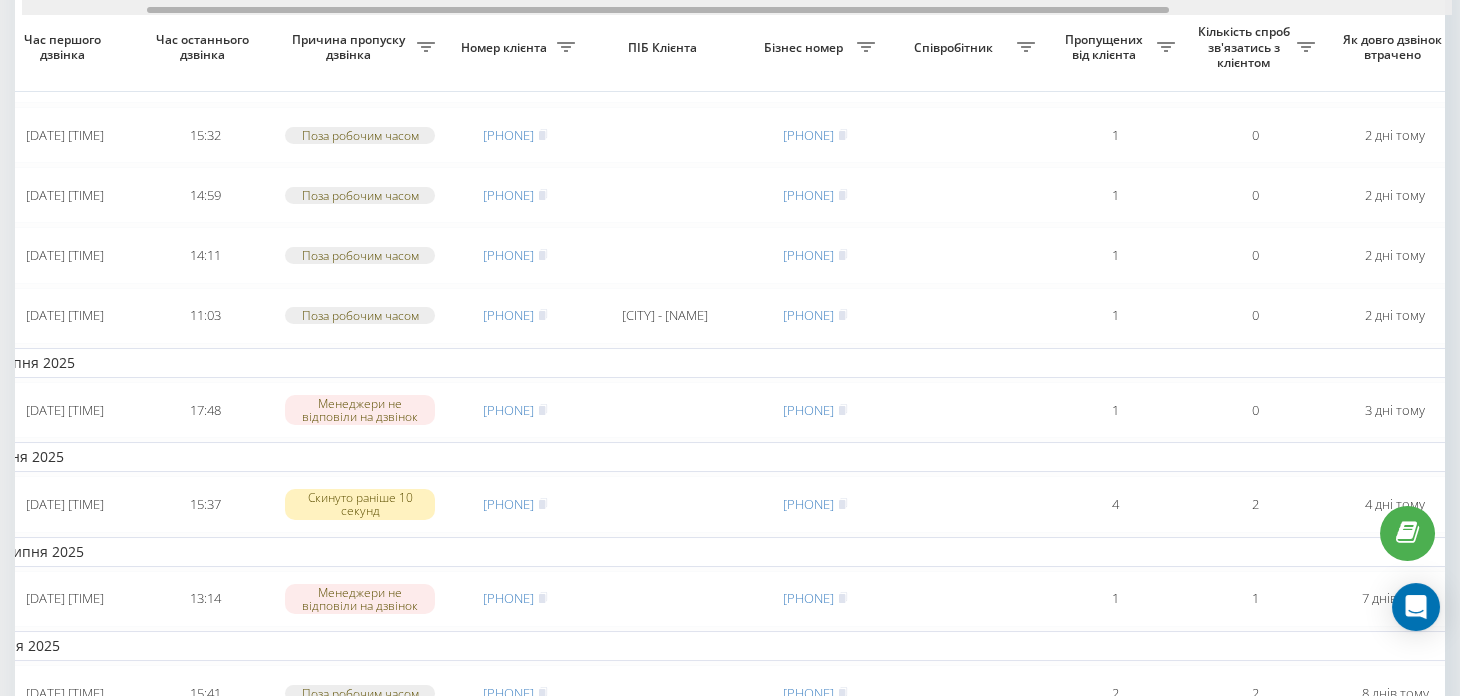 drag, startPoint x: 506, startPoint y: 8, endPoint x: 444, endPoint y: 26, distance: 64.56005 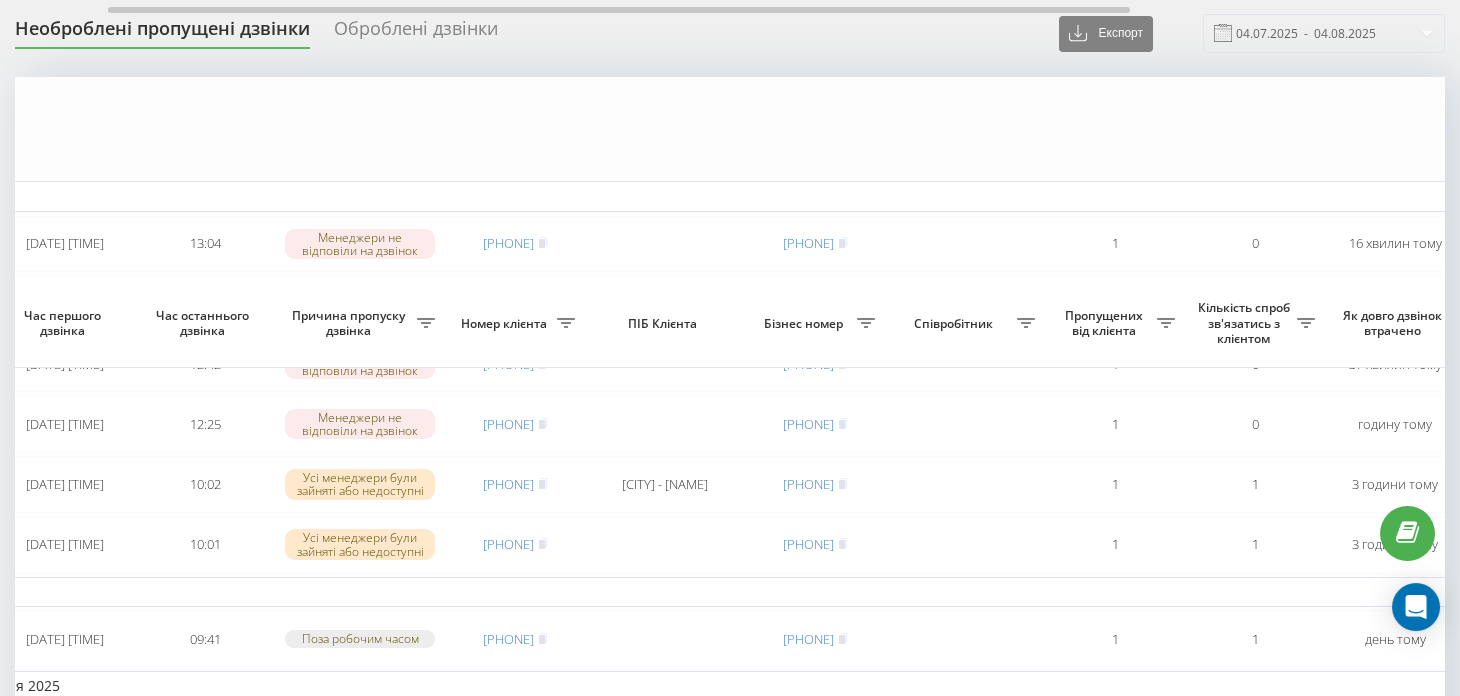 scroll, scrollTop: 0, scrollLeft: 0, axis: both 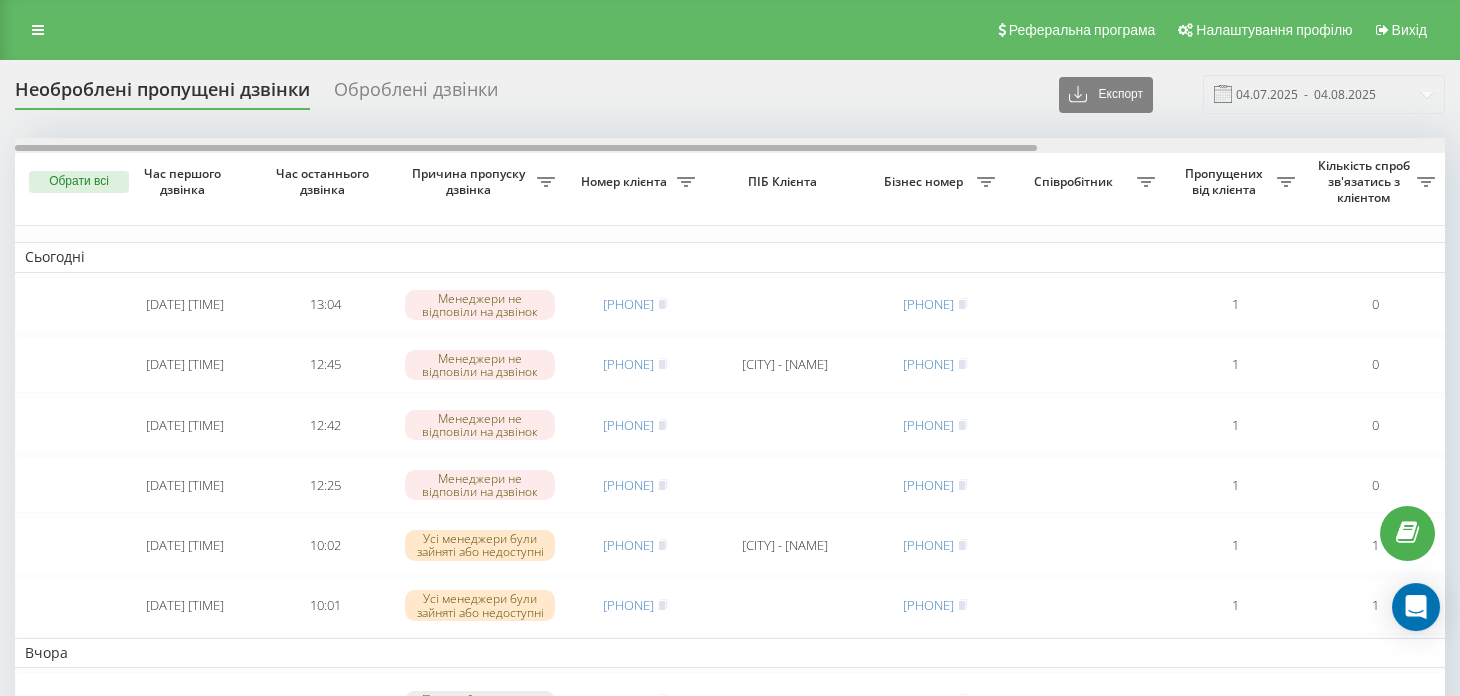 drag, startPoint x: 452, startPoint y: 146, endPoint x: 321, endPoint y: 166, distance: 132.51793 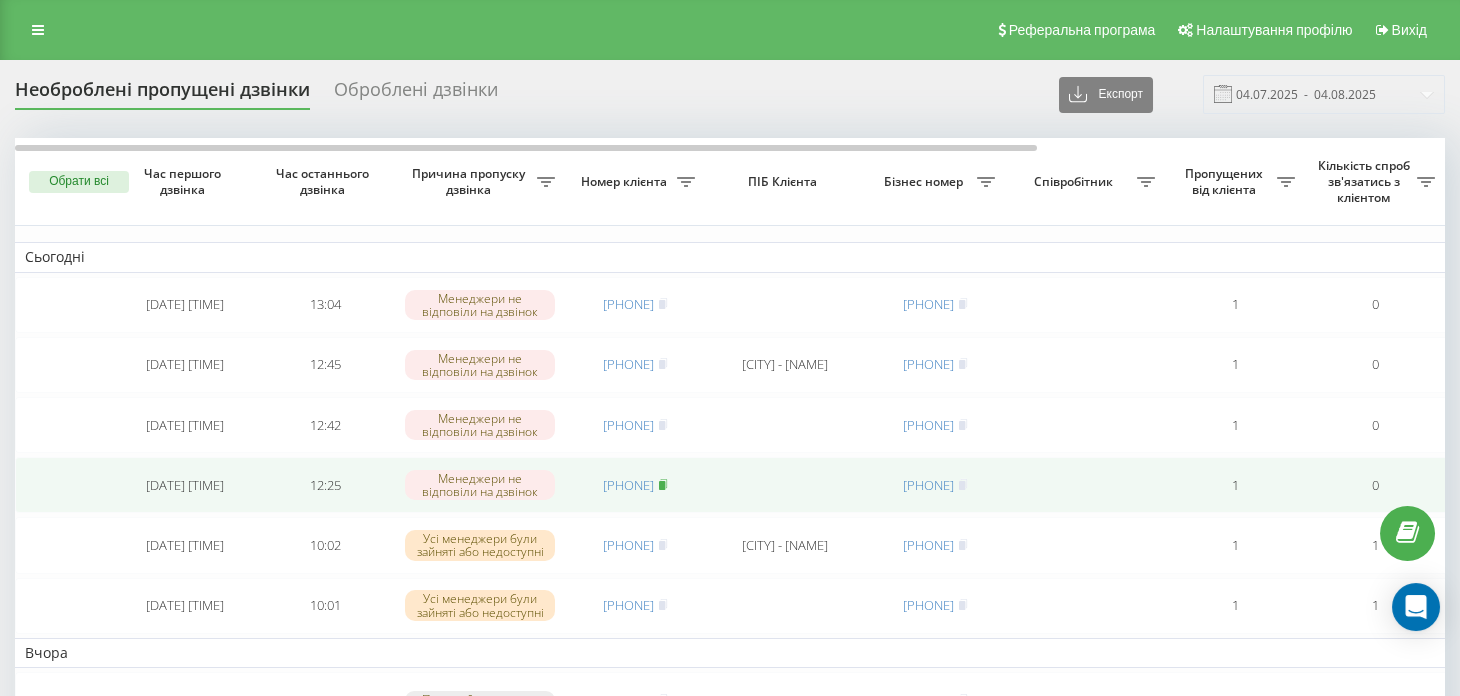 click 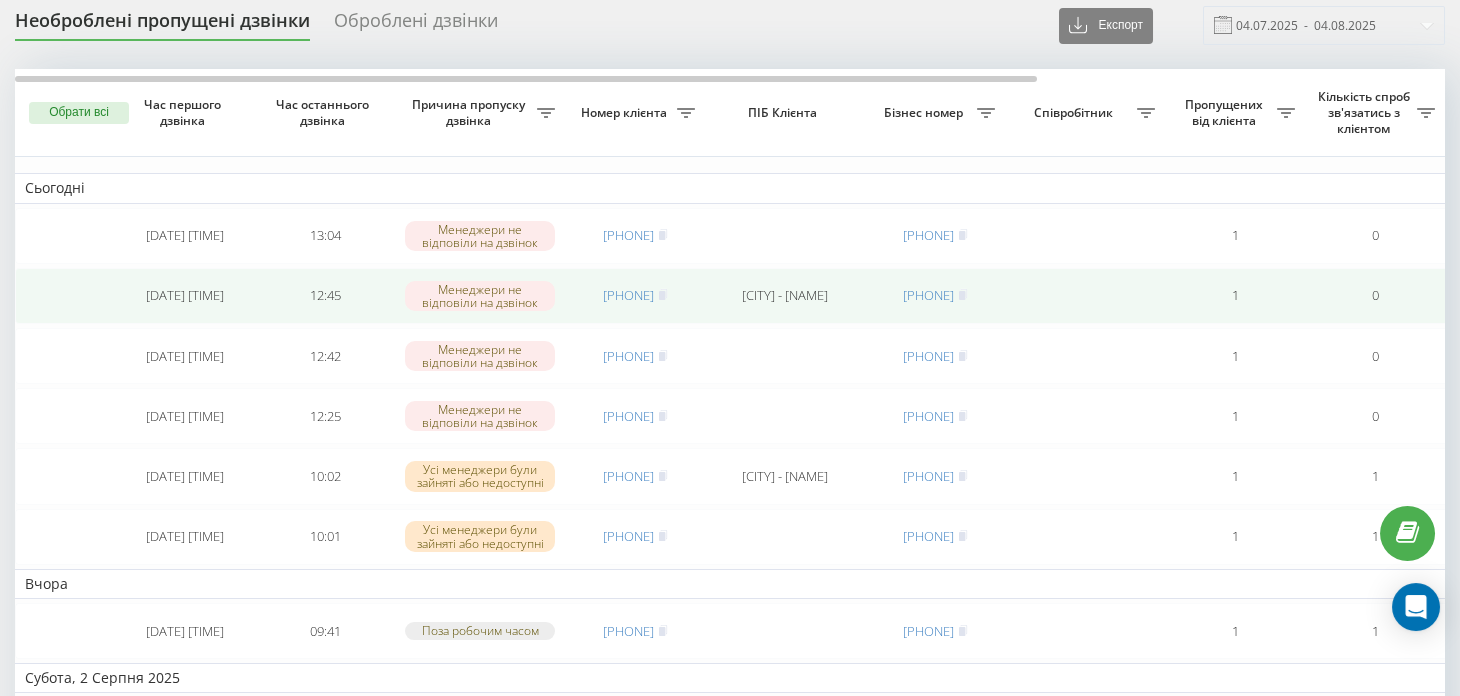 scroll, scrollTop: 99, scrollLeft: 0, axis: vertical 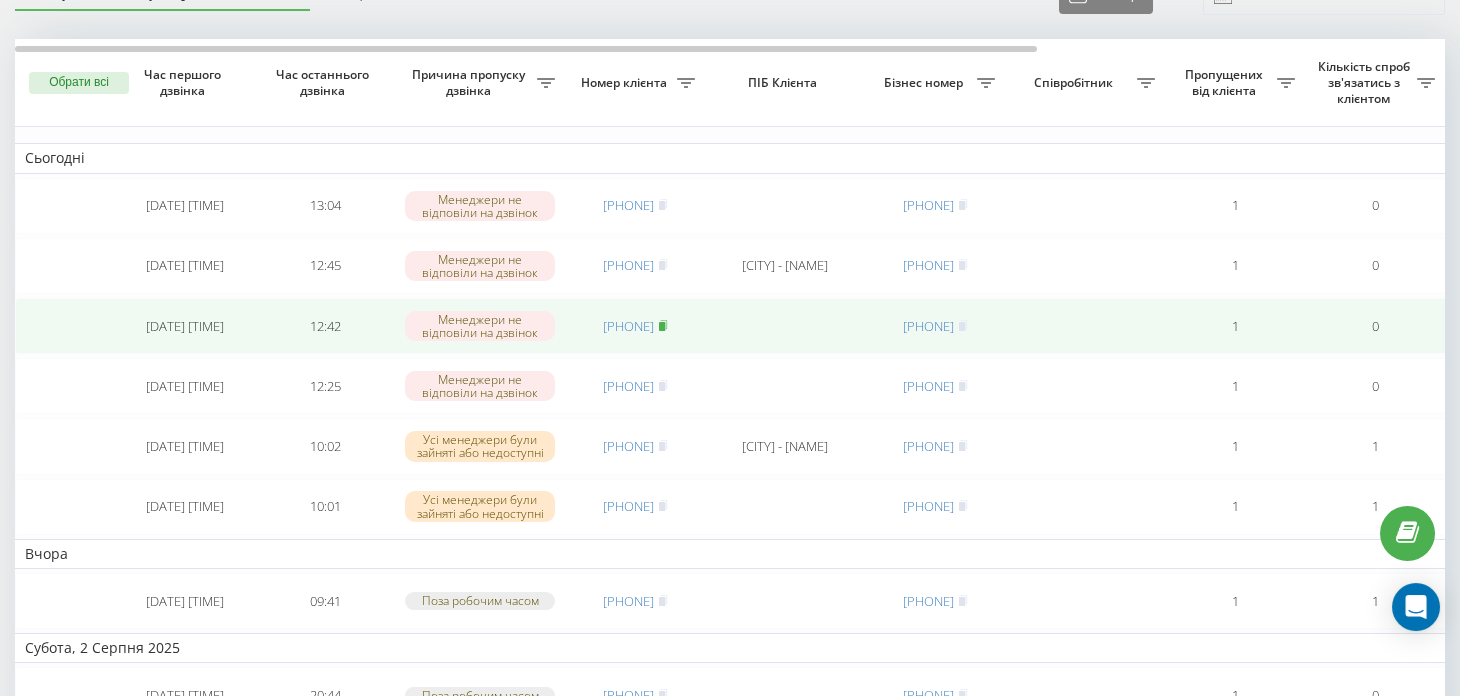 click 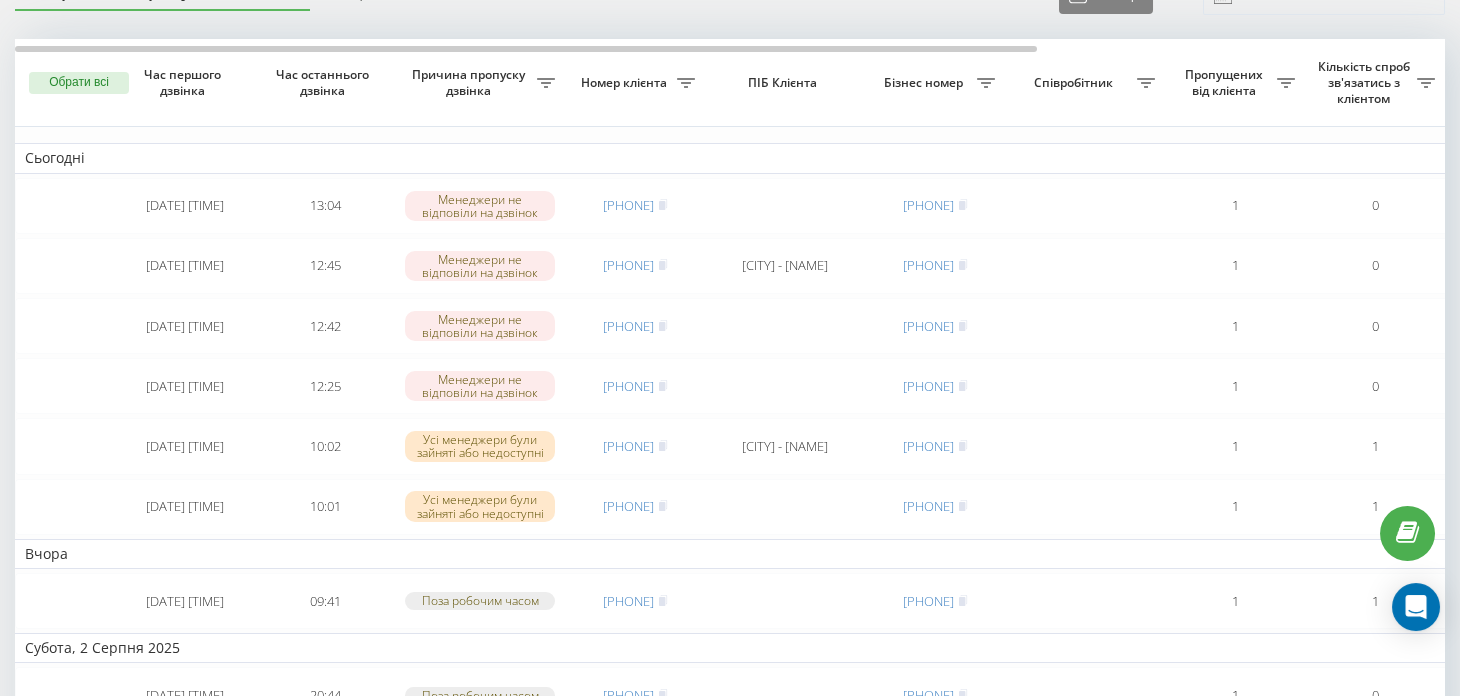 click on "Вчора" at bounding box center (1015, 554) 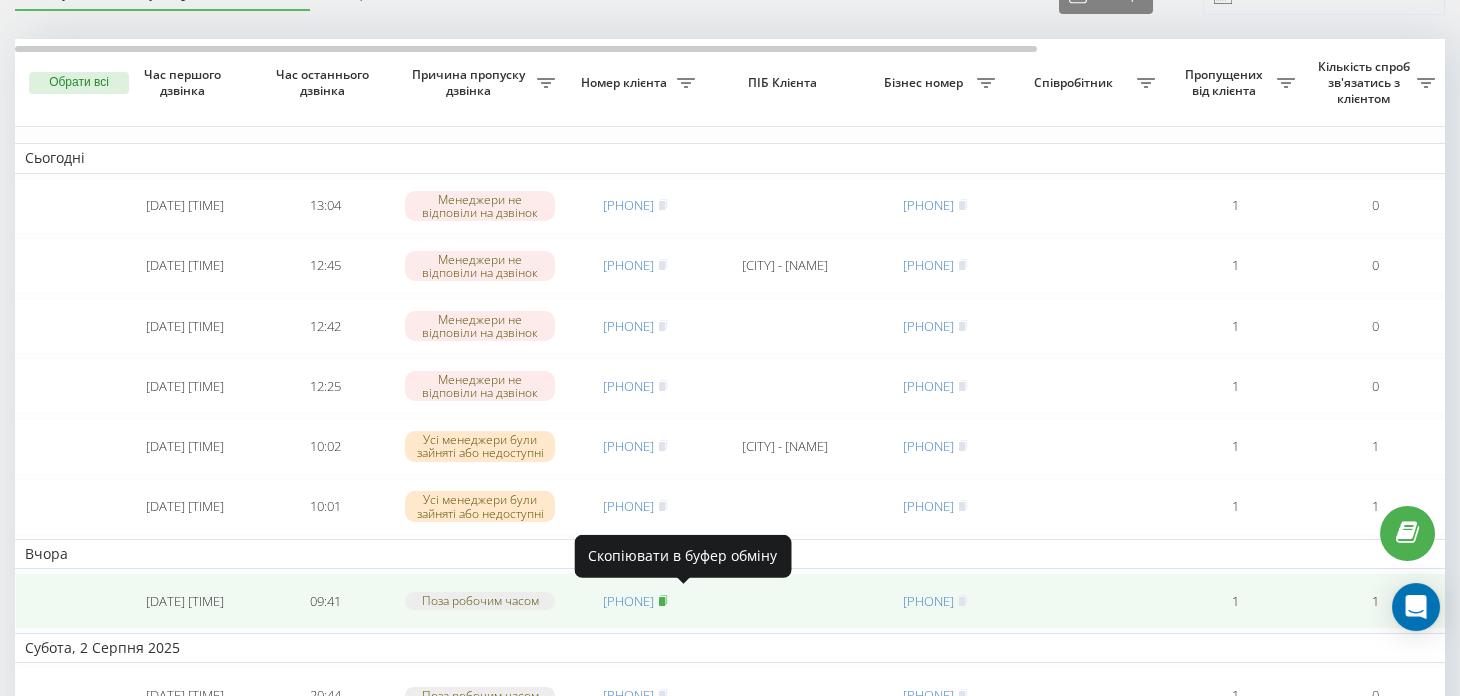 click 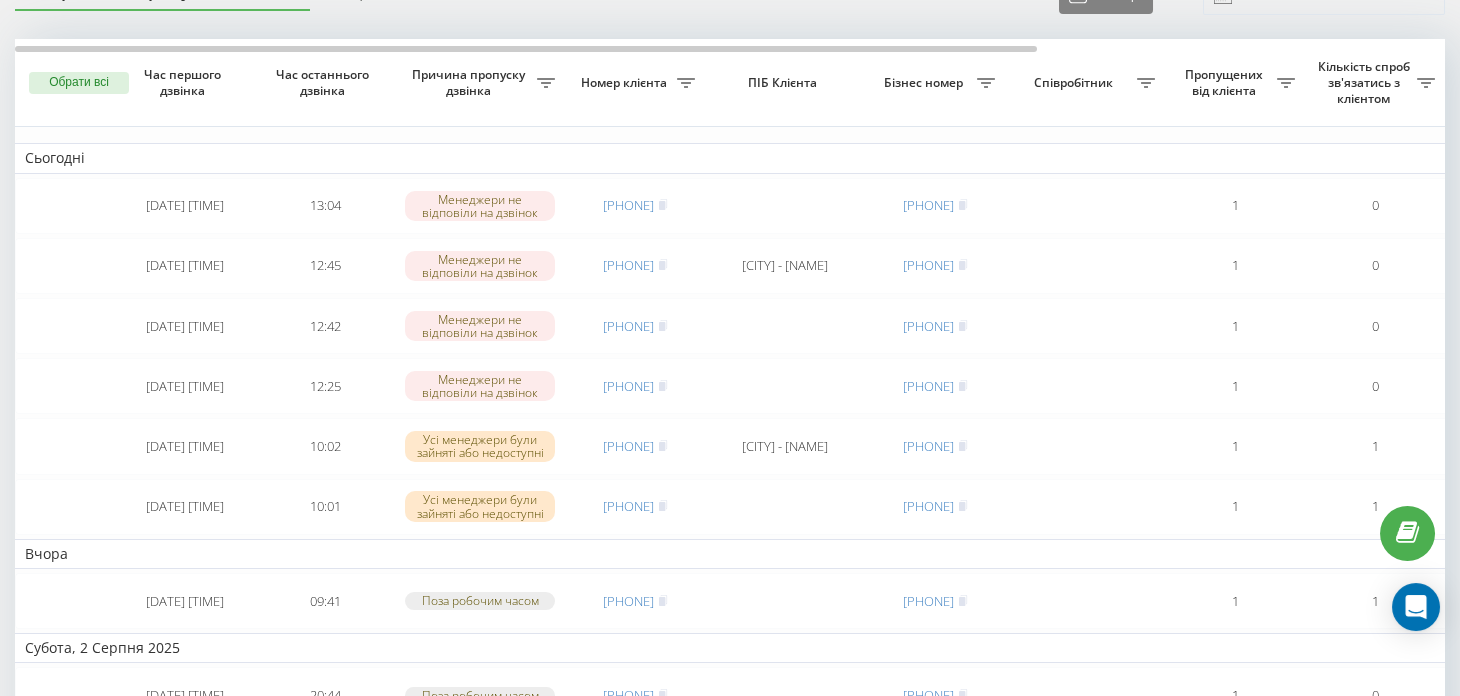 click on "Сьогодні 2025-08-04 13:04:20 13:04 Менеджери не відповіли на дзвінок 380660898952 380500430111 1 0 16 хвилин тому Номер 380500430111 Уляна (callback) Обробити Не вдалося зв'язатися Зв'язався з клієнтом за допомогою іншого каналу Клієнт передзвонив сам з іншого номера Інший варіант 2025-08-04 12:45:59 12:45 Менеджери не відповіли на дзвінок 380969179400 Рівне - Ільчук Валентина Павлівна 380934377070 1 0 34 хвилини тому Номер 380934377070 Іра Обробити Не вдалося зв'язатися Зв'язався з клієнтом за допомогою іншого каналу Клієнт передзвонив сам з іншого номера Інший варіант 2025-08-04 12:42:57 12:42 Менеджери не відповіли на дзвінок 1 0" at bounding box center (1015, 1101) 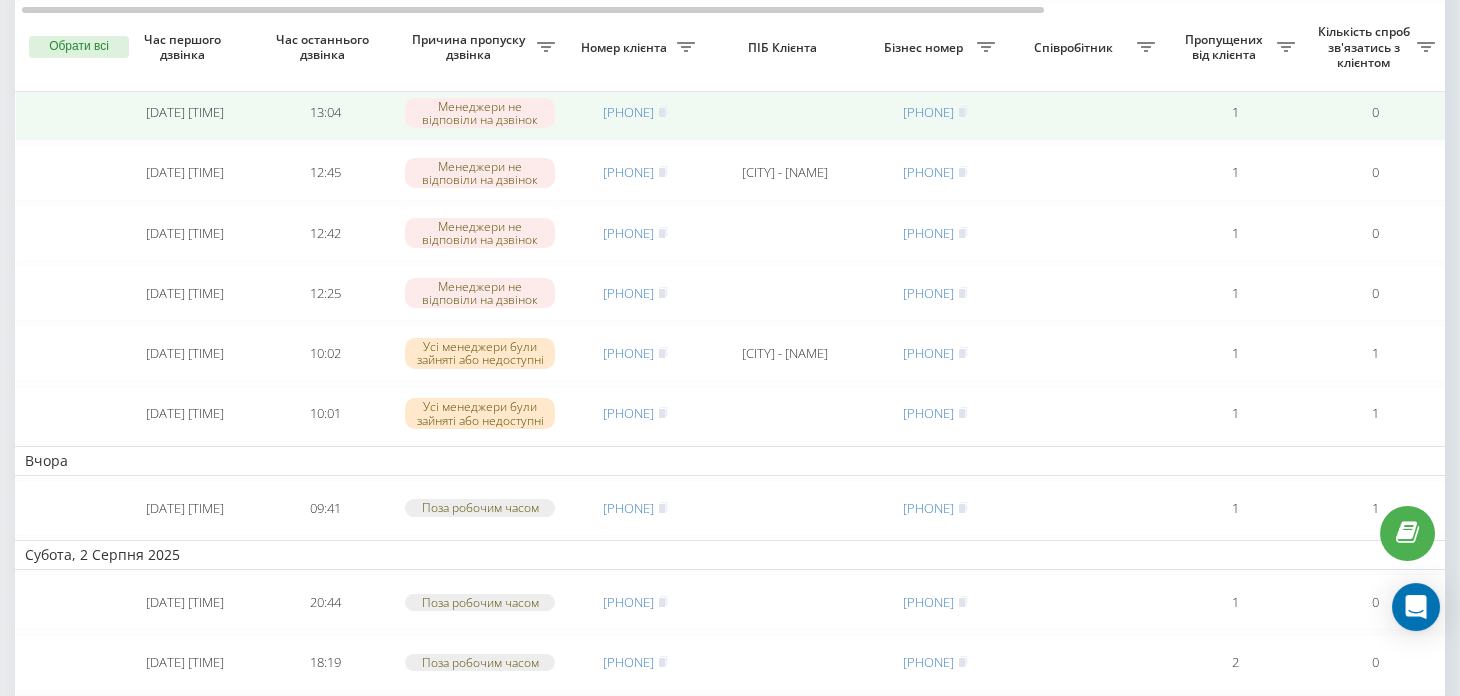 scroll, scrollTop: 199, scrollLeft: 0, axis: vertical 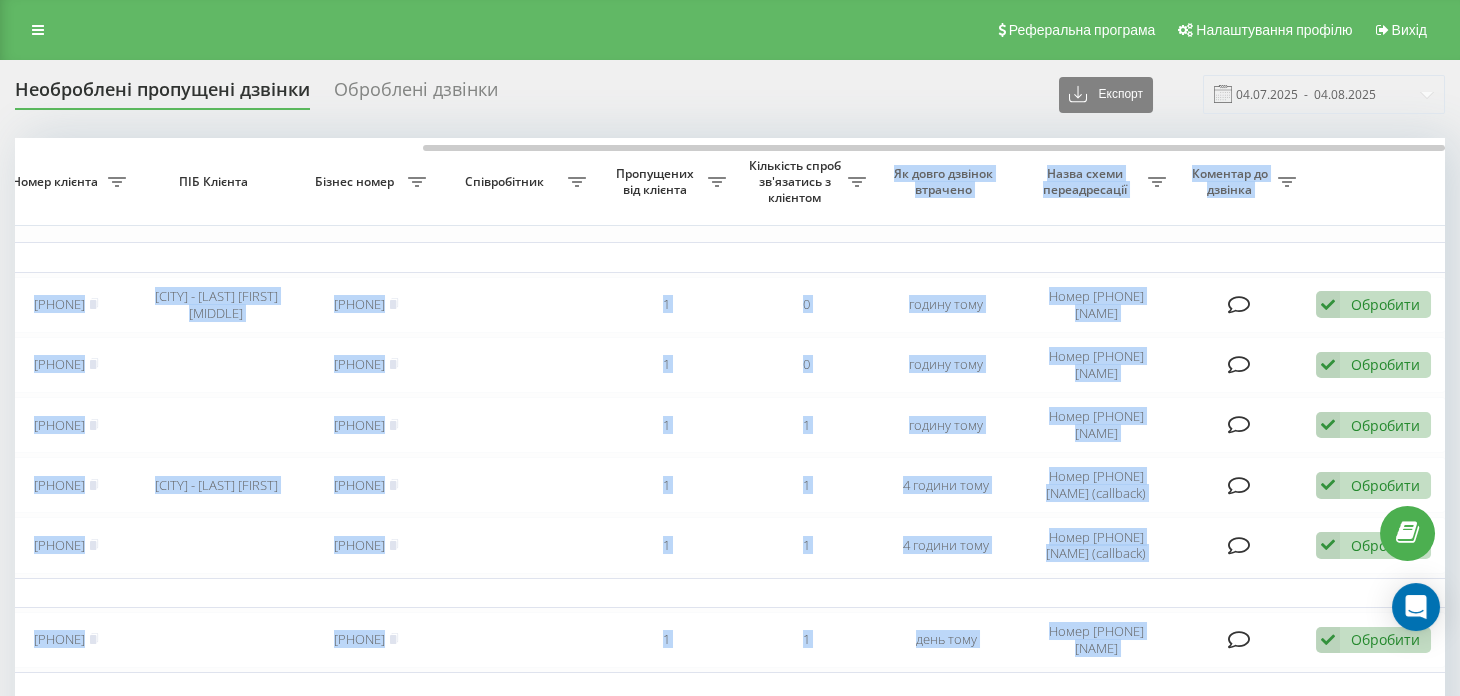 drag, startPoint x: 738, startPoint y: 151, endPoint x: 878, endPoint y: 163, distance: 140.51335 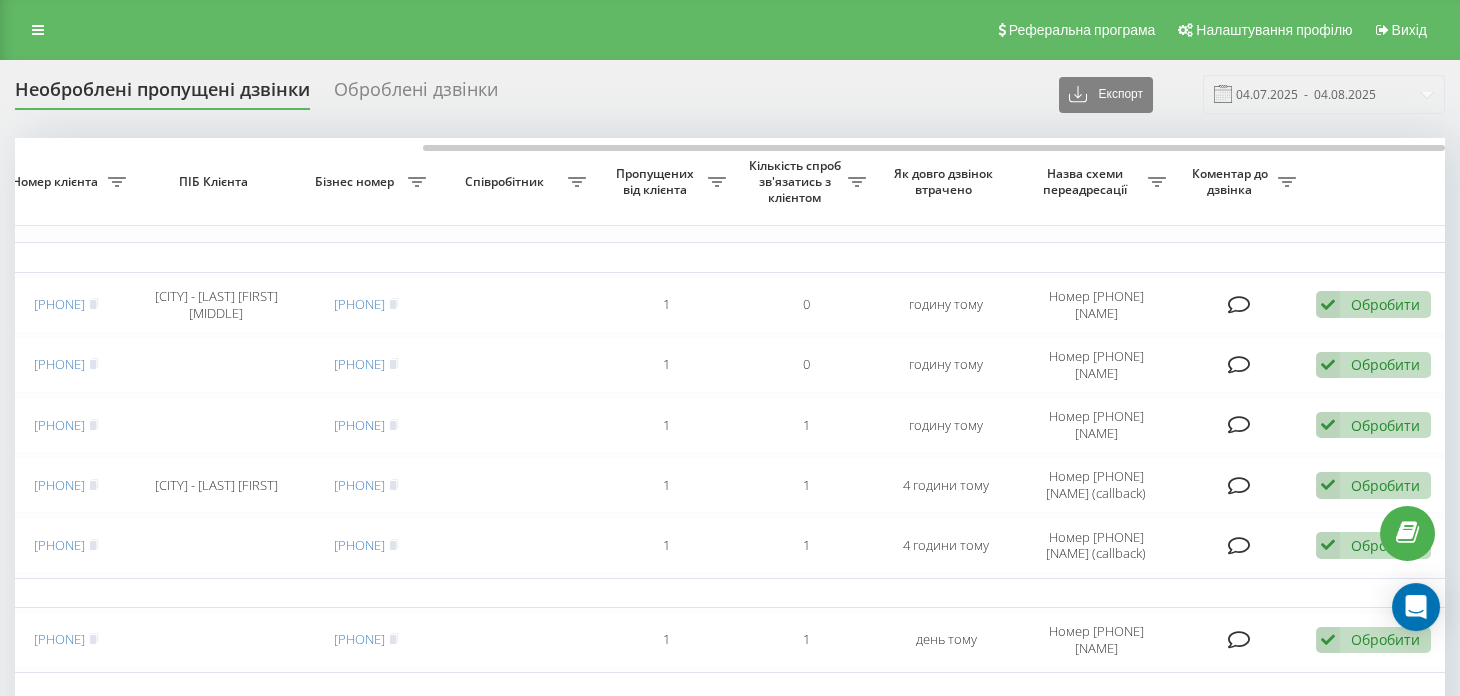click on "Необроблені пропущені дзвінки Оброблені дзвінки Експорт .csv .xlsx 04.07.2025  -  04.08.2025" at bounding box center [730, 94] 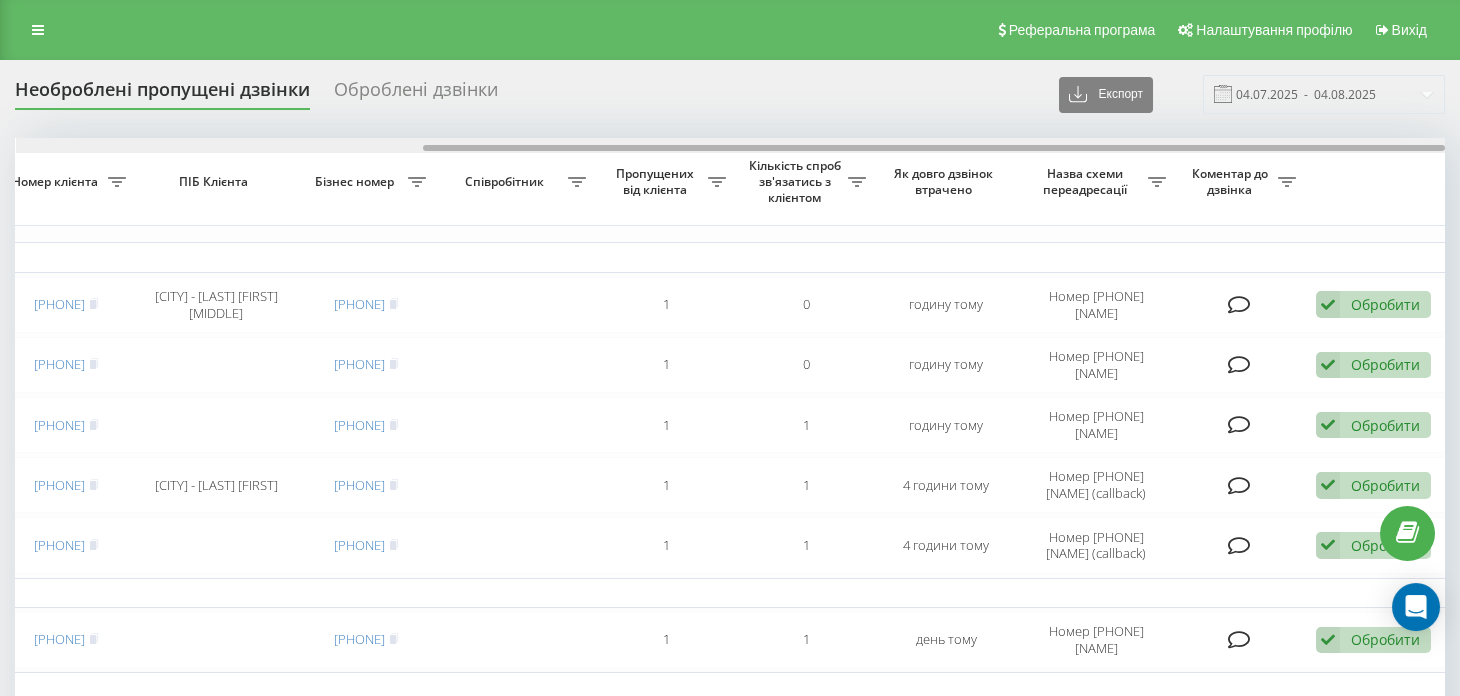 drag, startPoint x: 751, startPoint y: 143, endPoint x: 812, endPoint y: 147, distance: 61.13101 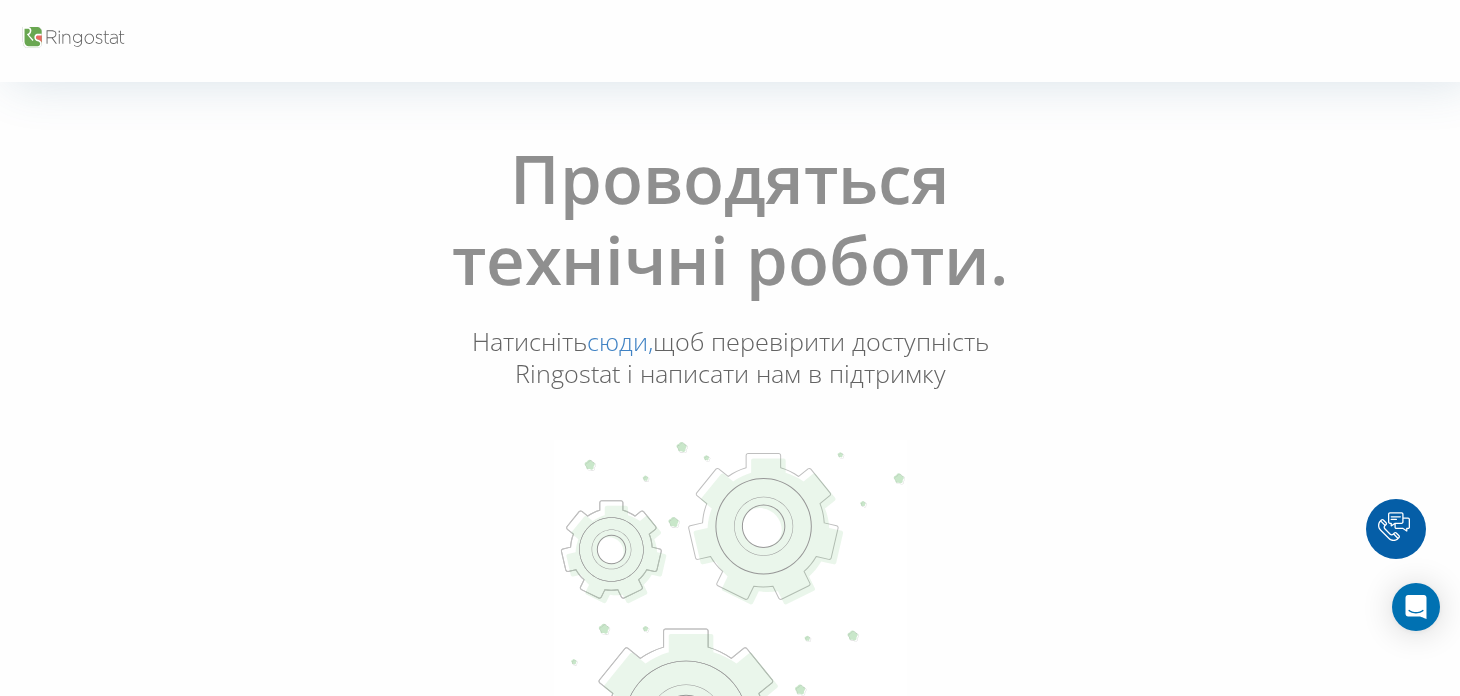 scroll, scrollTop: 0, scrollLeft: 0, axis: both 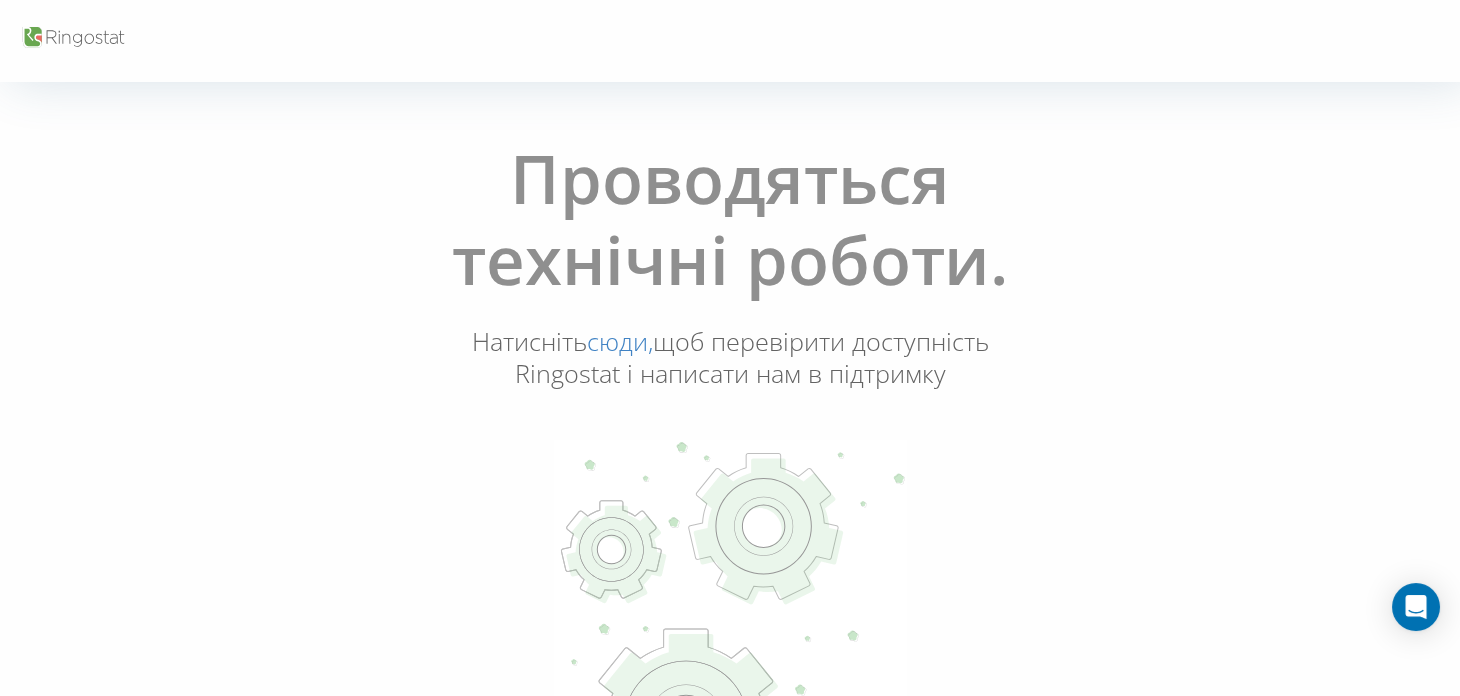 click on "Проводяться
технічні роботи.
Натисніть
сюди,
щоб перевірити доступність Ringostat і написати нам в підтримку" at bounding box center (730, 494) 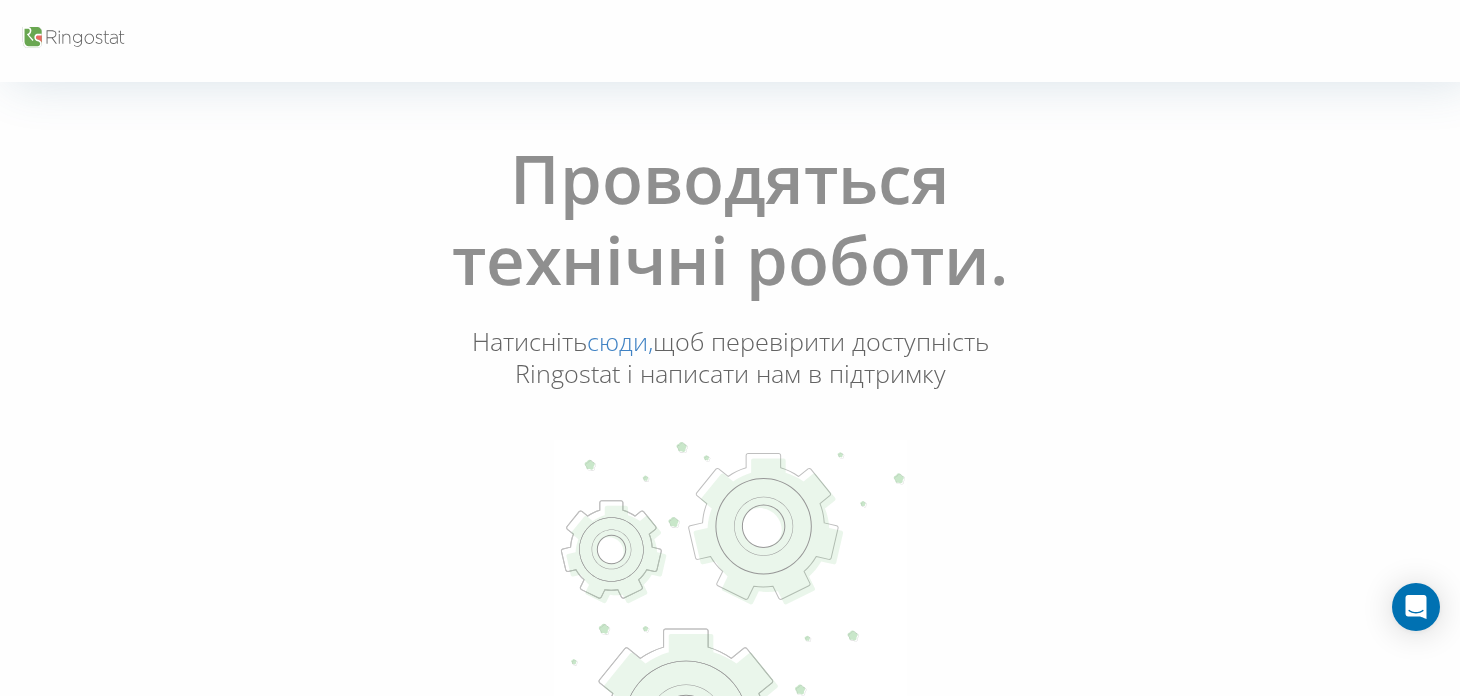 scroll, scrollTop: 0, scrollLeft: 0, axis: both 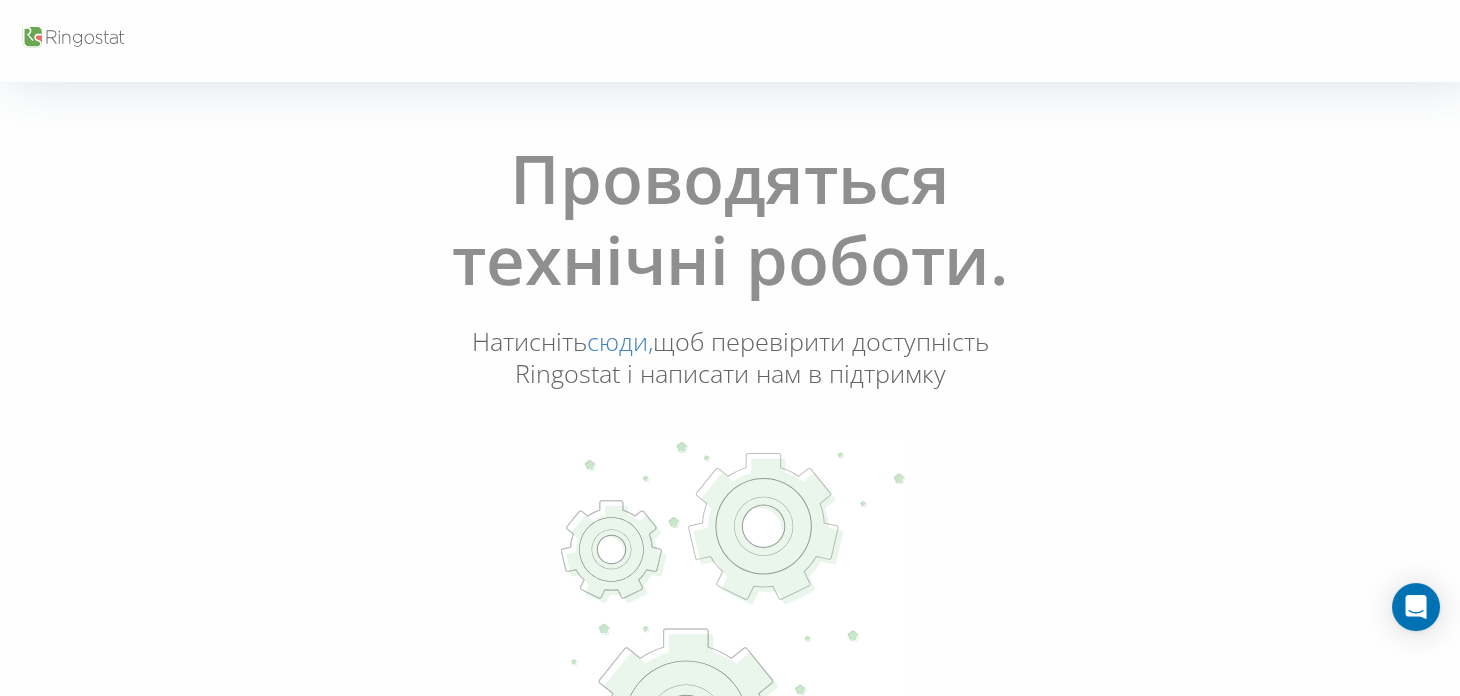 click on "Проводяться
технічні роботи.
Натисніть
сюди,
щоб перевірити доступність Ringostat і написати нам в підтримку" at bounding box center [730, 494] 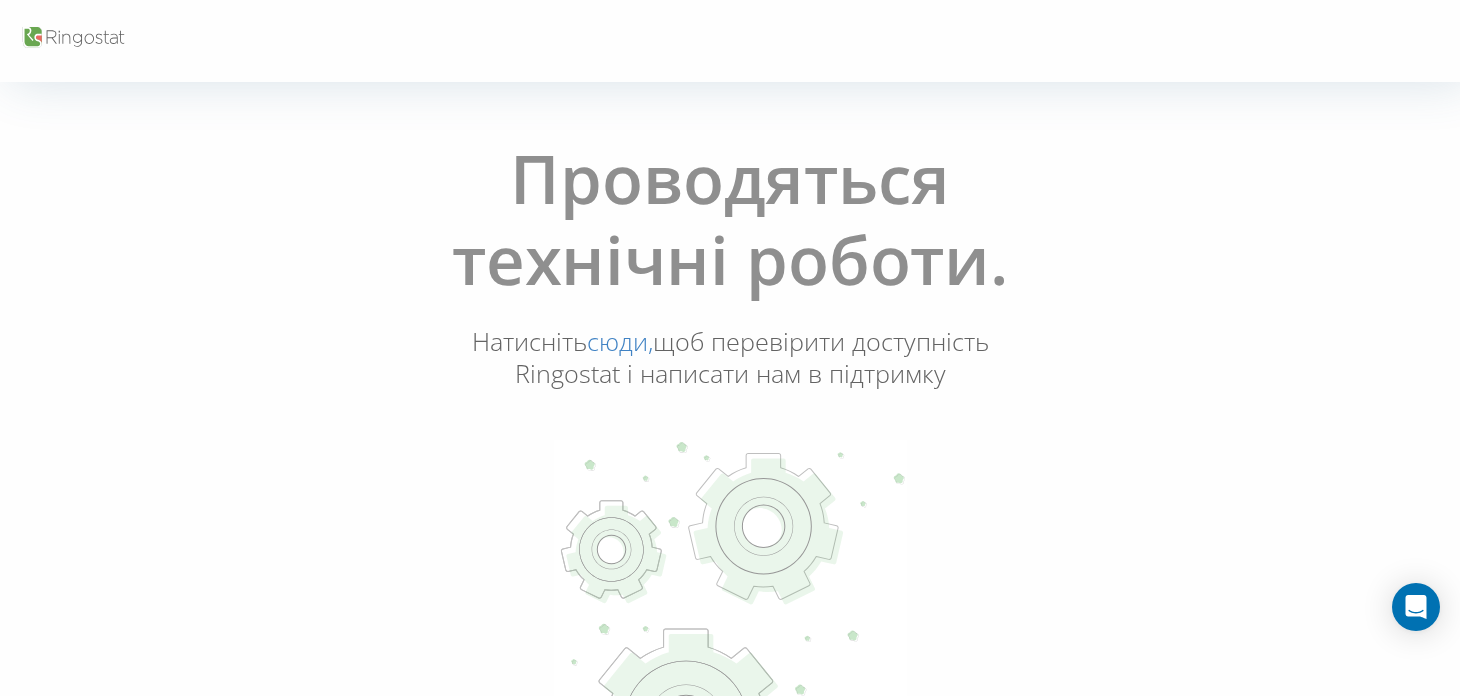 scroll, scrollTop: 0, scrollLeft: 0, axis: both 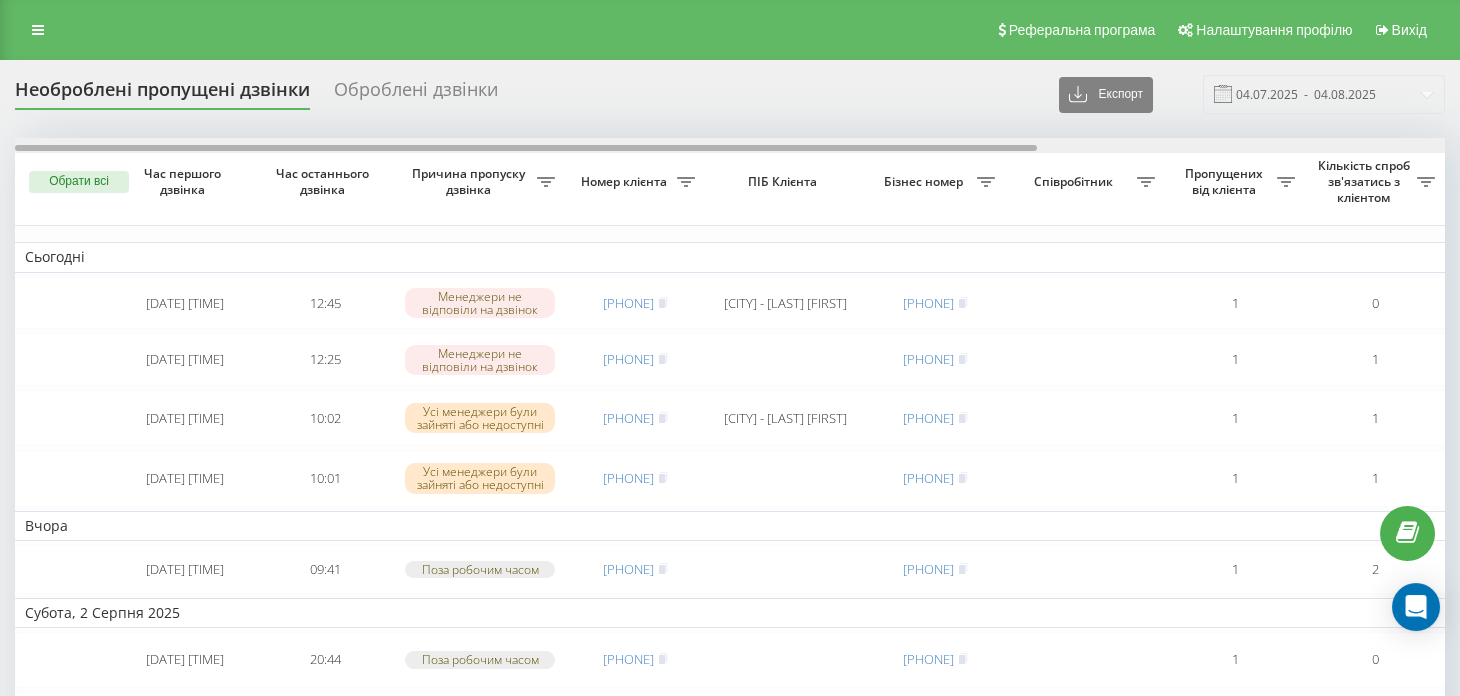 drag, startPoint x: 374, startPoint y: 147, endPoint x: 314, endPoint y: 144, distance: 60.074955 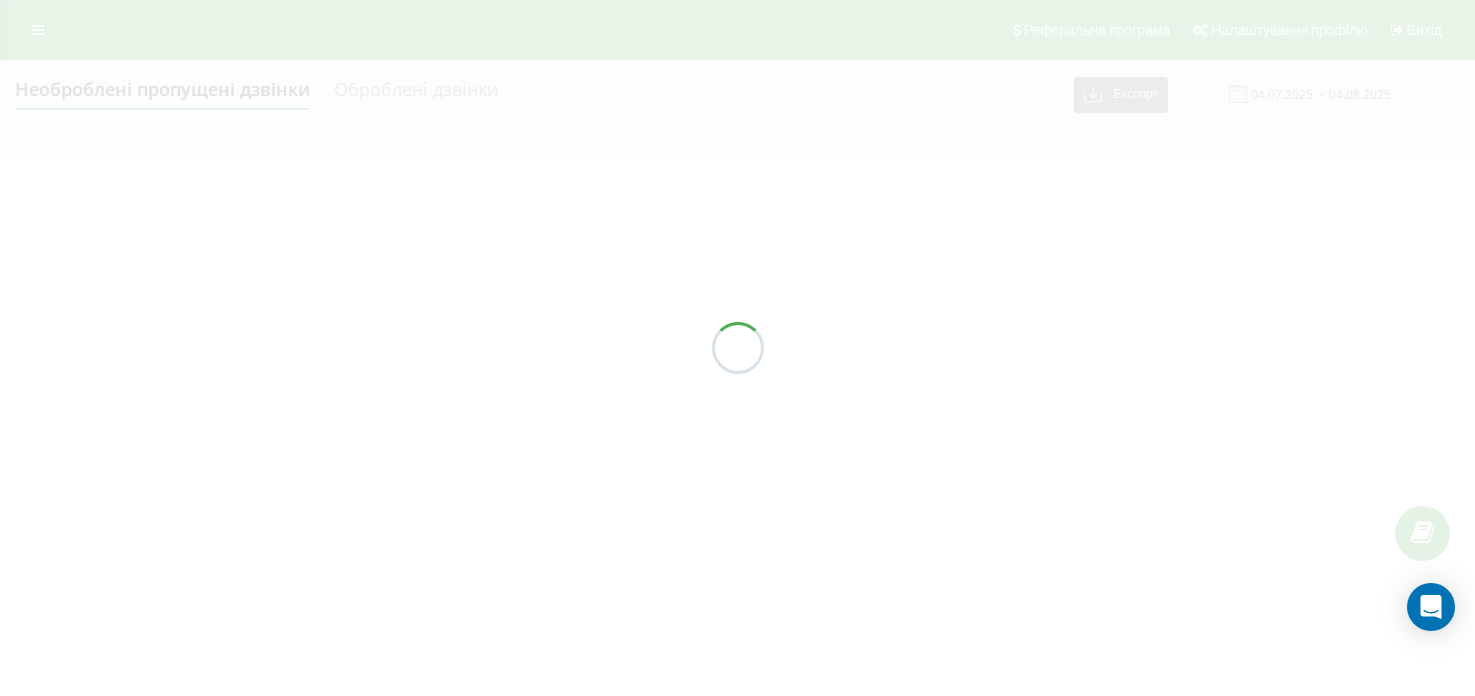 scroll, scrollTop: 0, scrollLeft: 0, axis: both 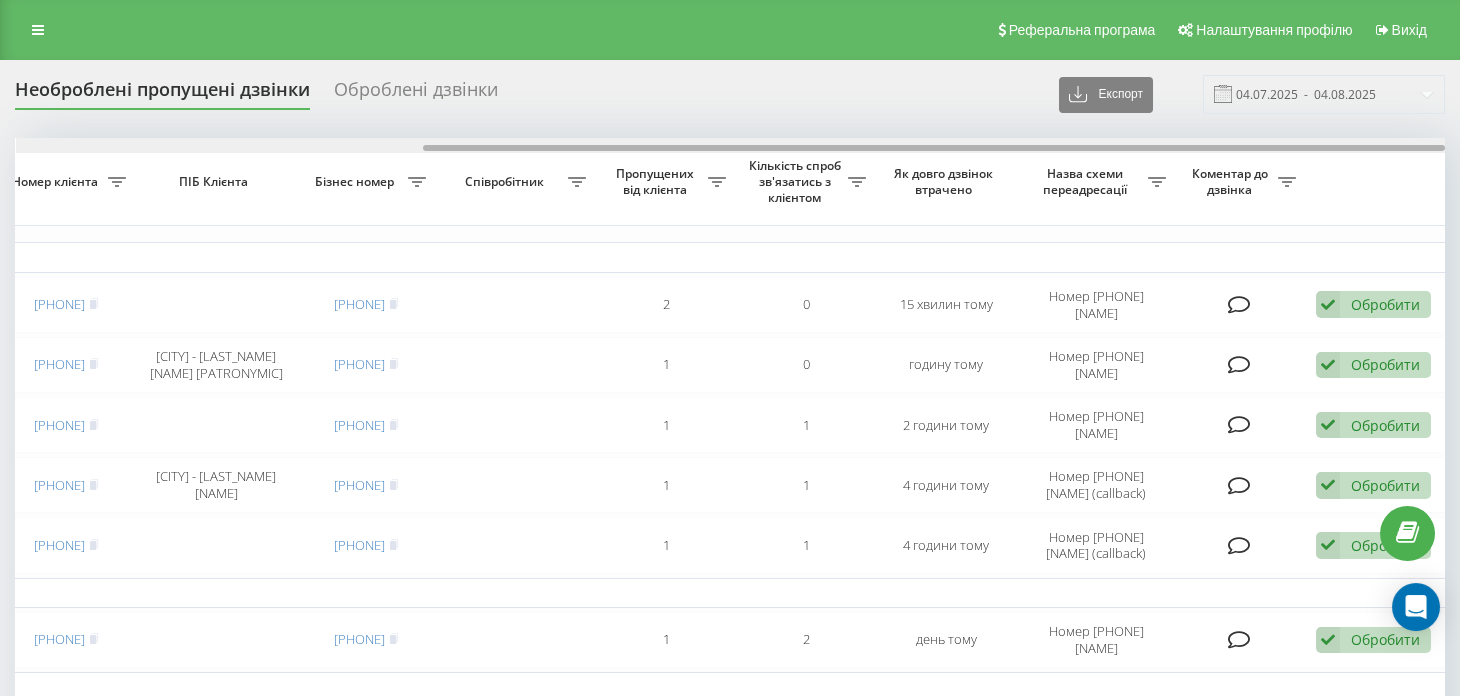drag, startPoint x: 436, startPoint y: 144, endPoint x: 166, endPoint y: 144, distance: 270 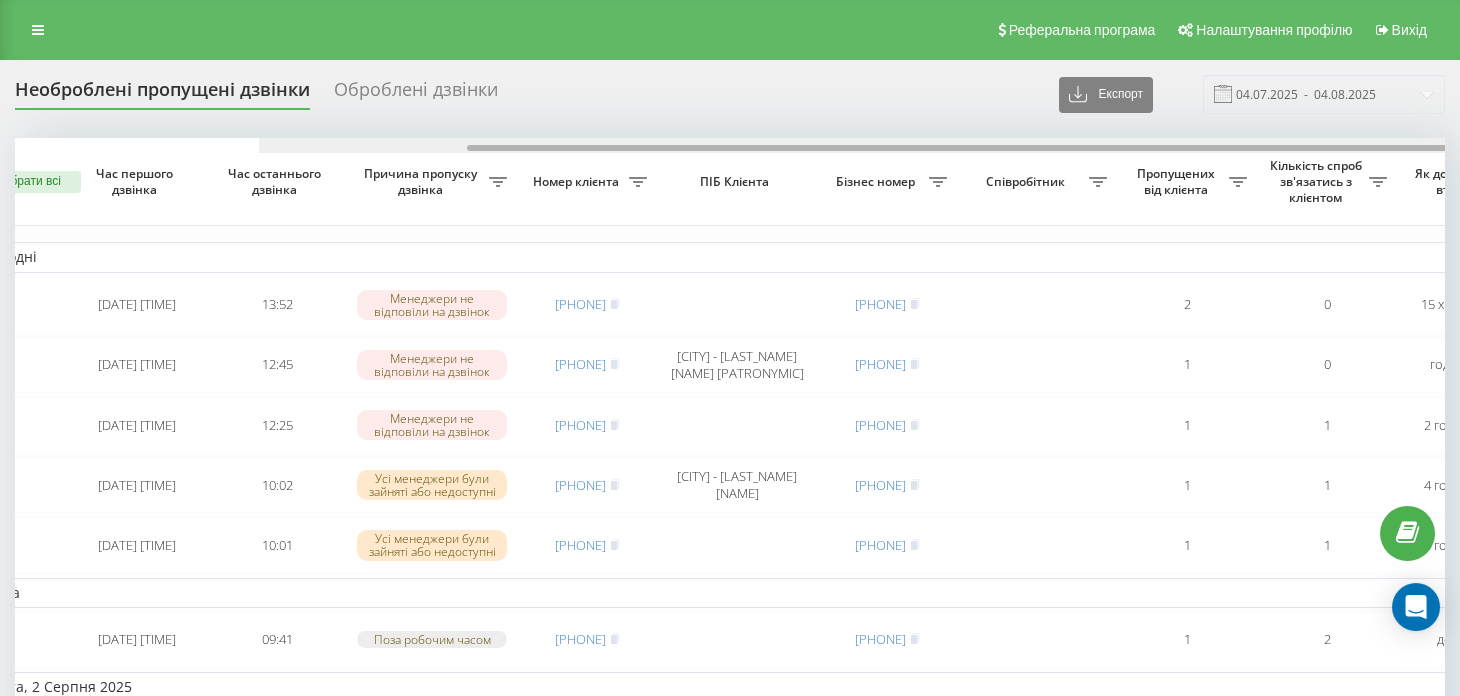 drag, startPoint x: 433, startPoint y: 145, endPoint x: 16, endPoint y: 114, distance: 418.1507 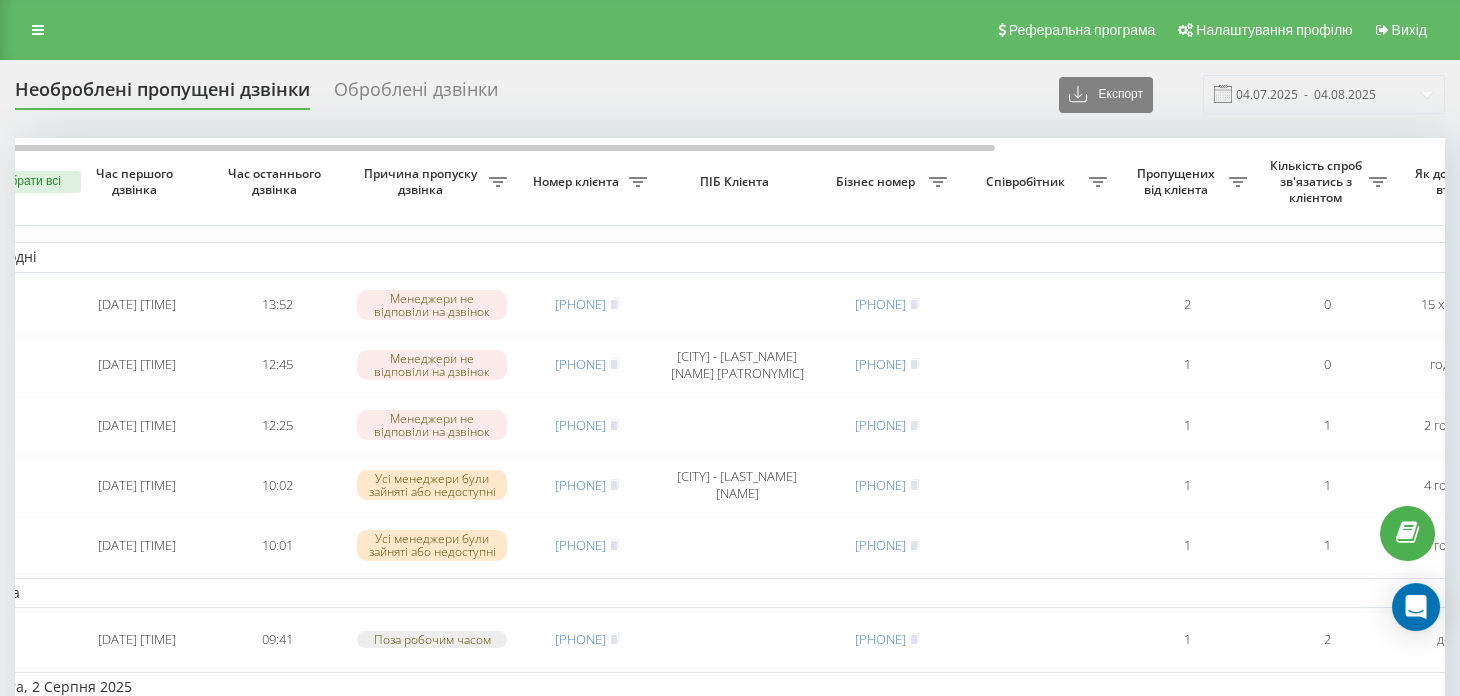 scroll, scrollTop: 0, scrollLeft: 3, axis: horizontal 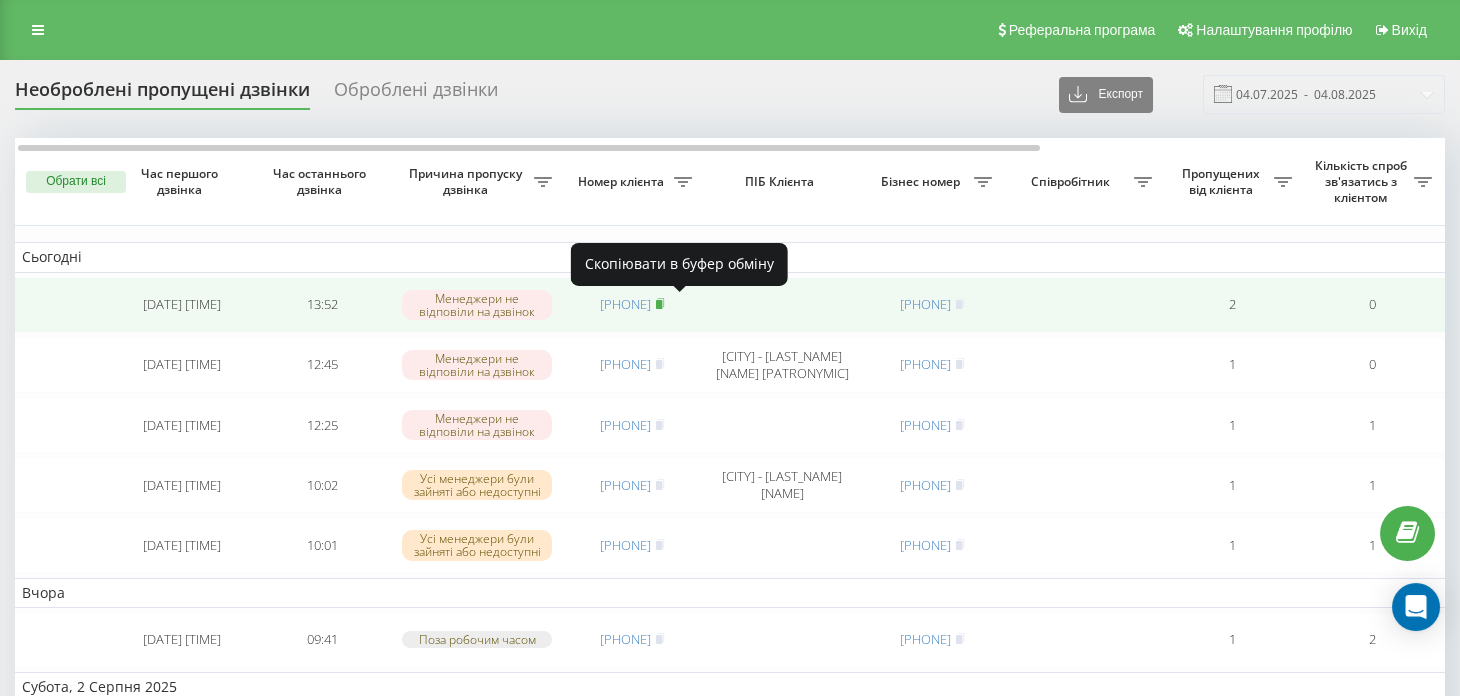 click 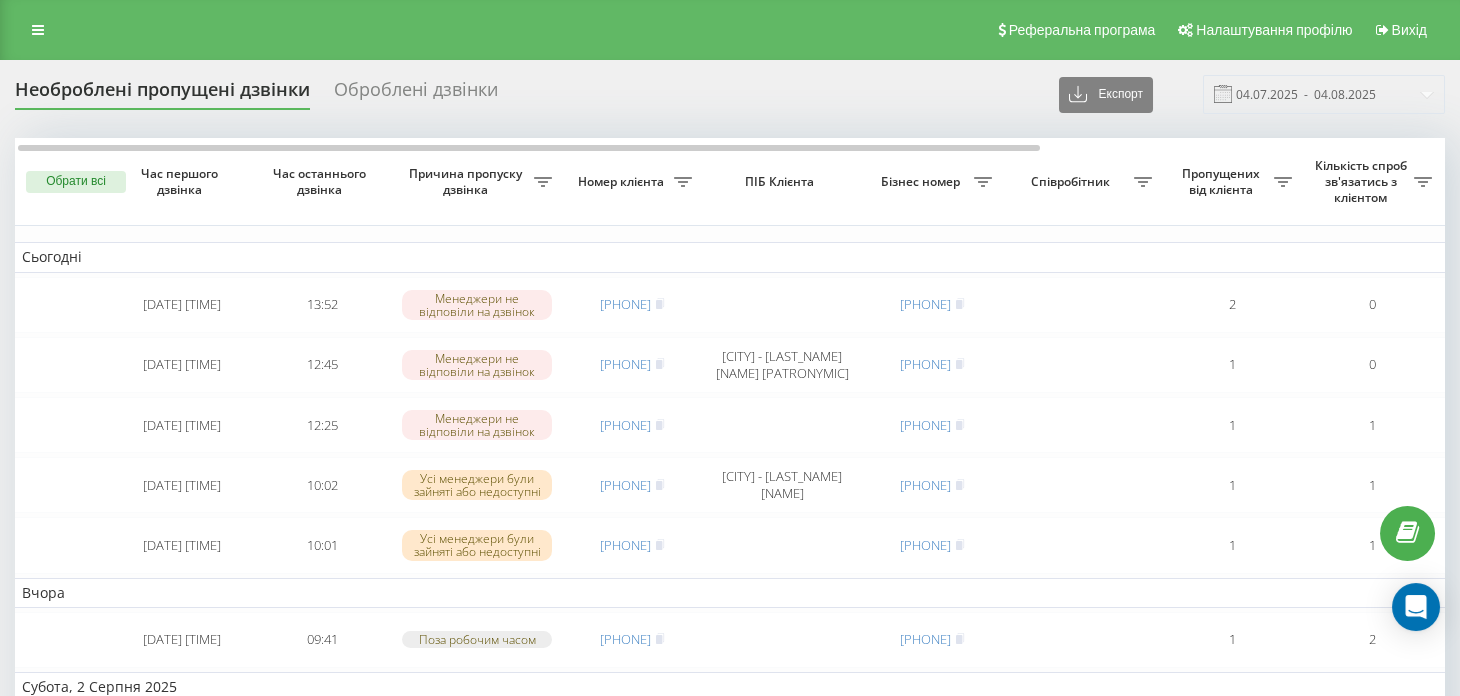 click on "Реферальна програма Налаштування профілю Вихід" at bounding box center [730, 30] 